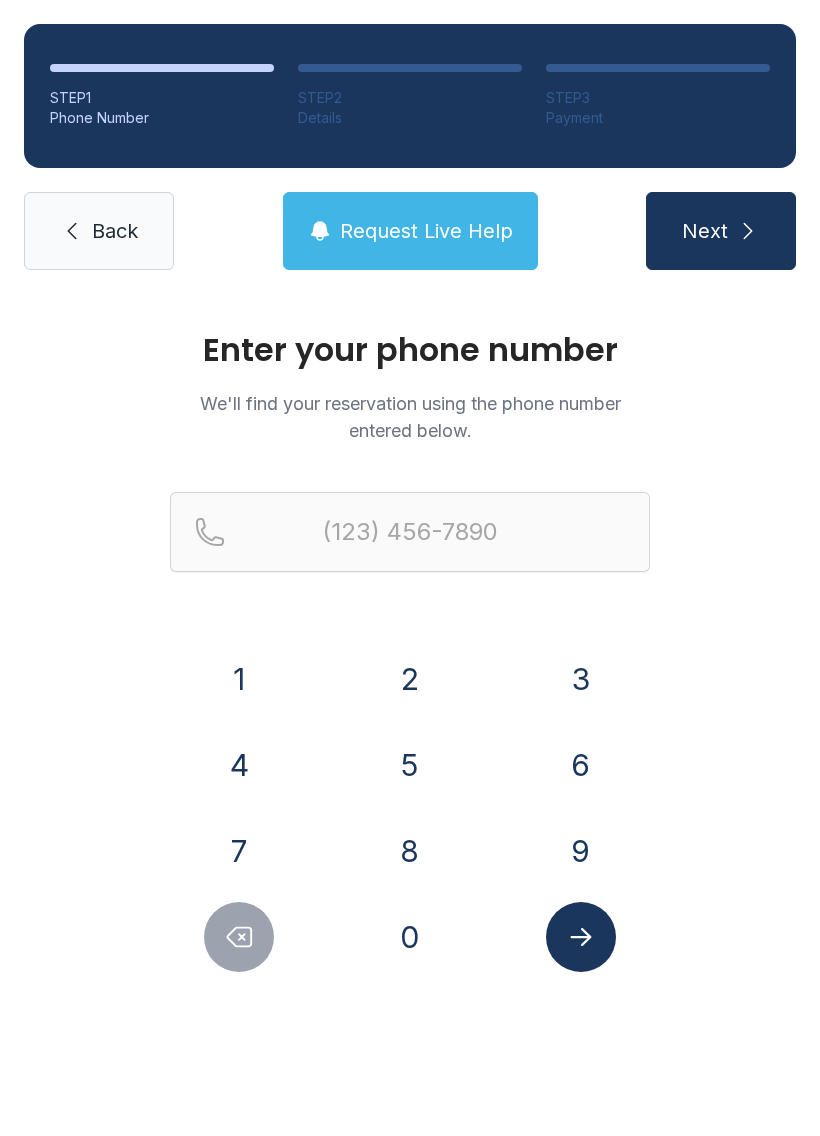 scroll, scrollTop: 0, scrollLeft: 0, axis: both 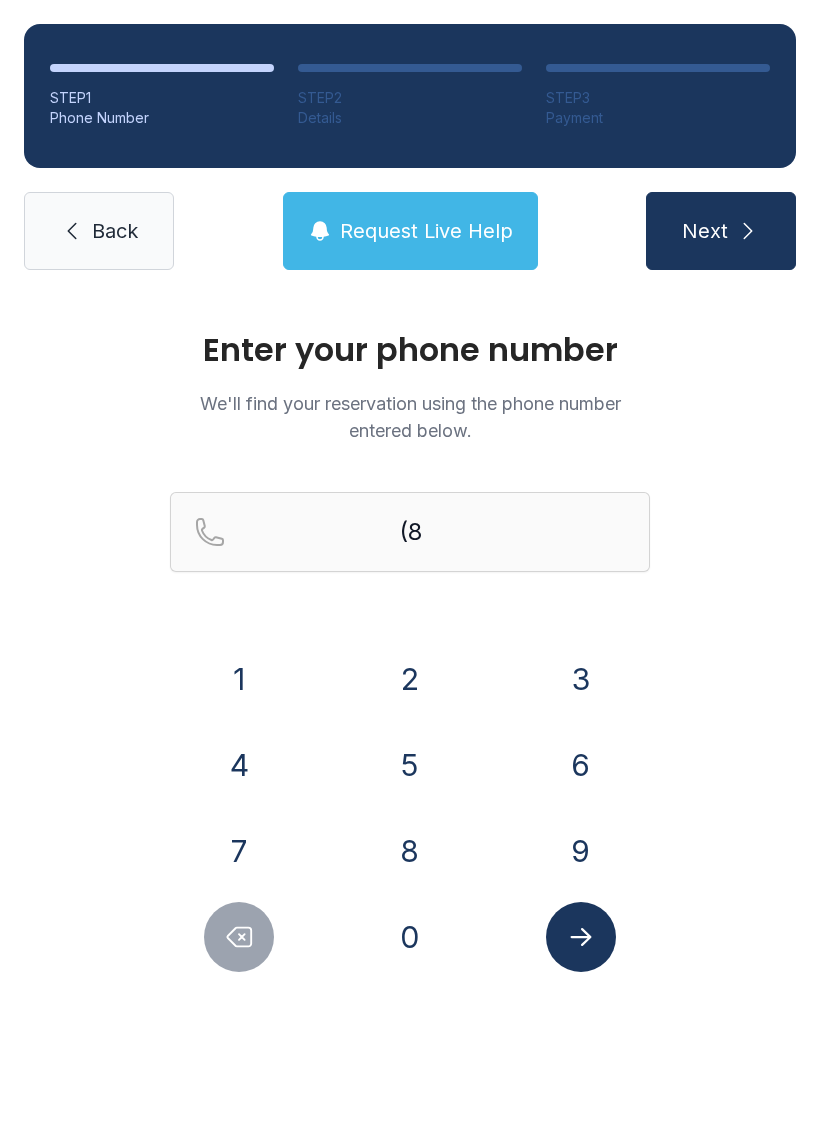 click on "0" at bounding box center [410, 937] 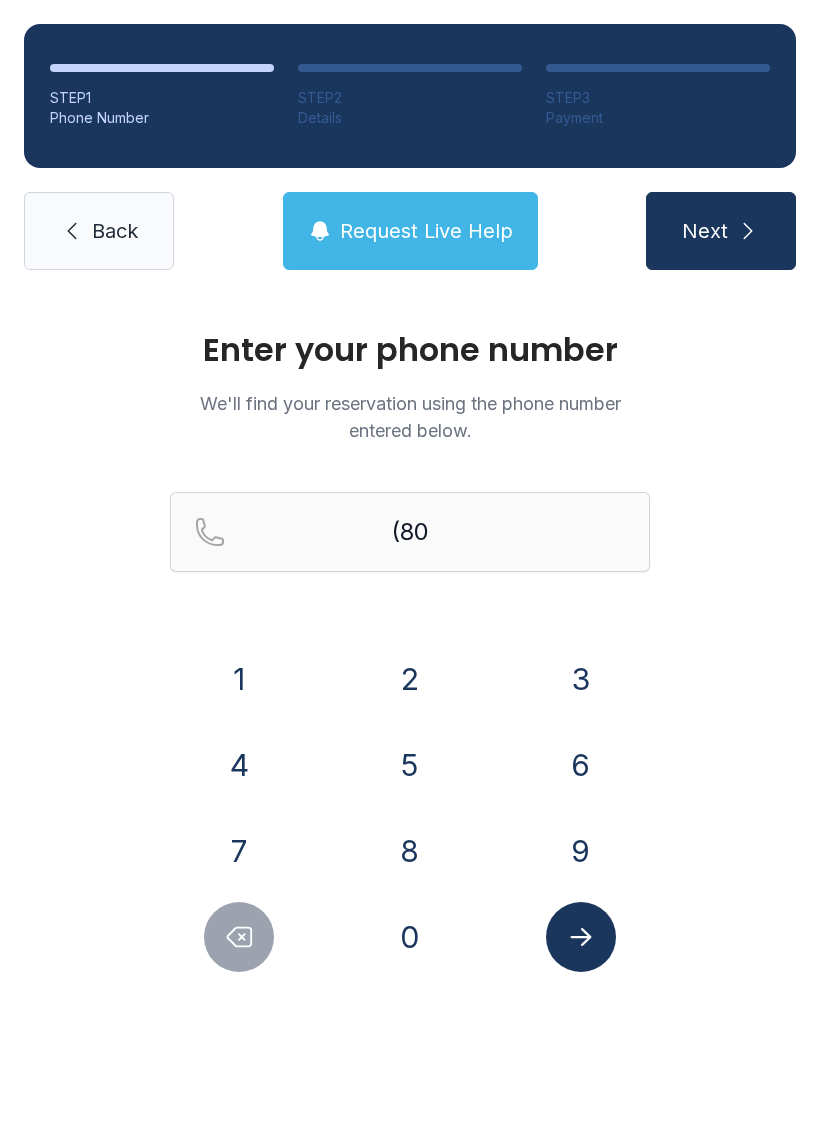 click on "3" at bounding box center [581, 679] 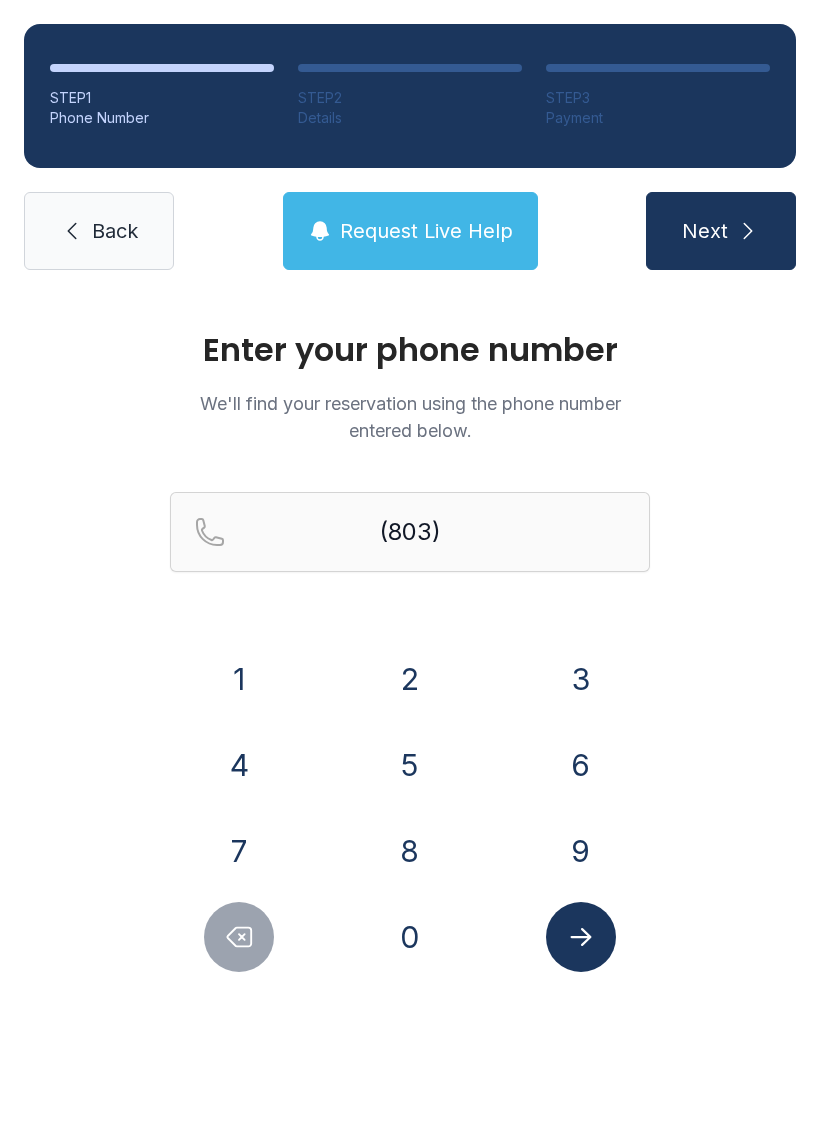 click on "6" at bounding box center (581, 765) 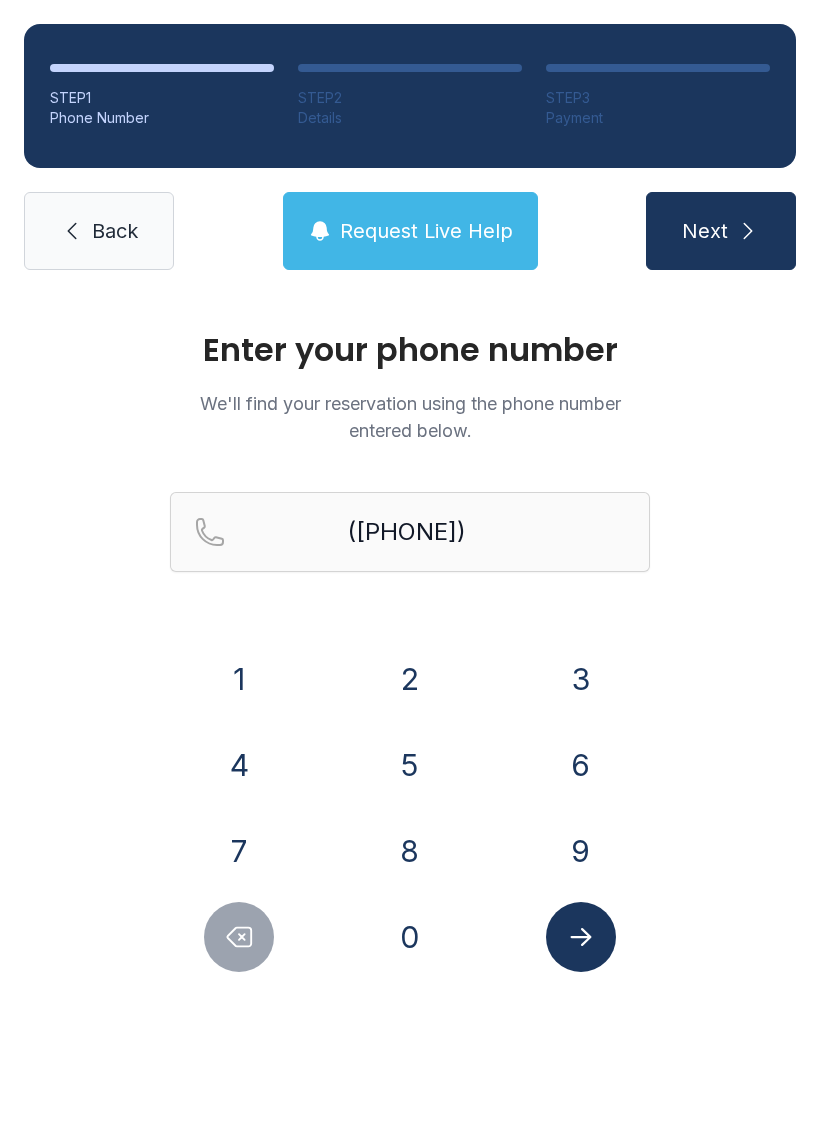 click on "7" at bounding box center (239, 851) 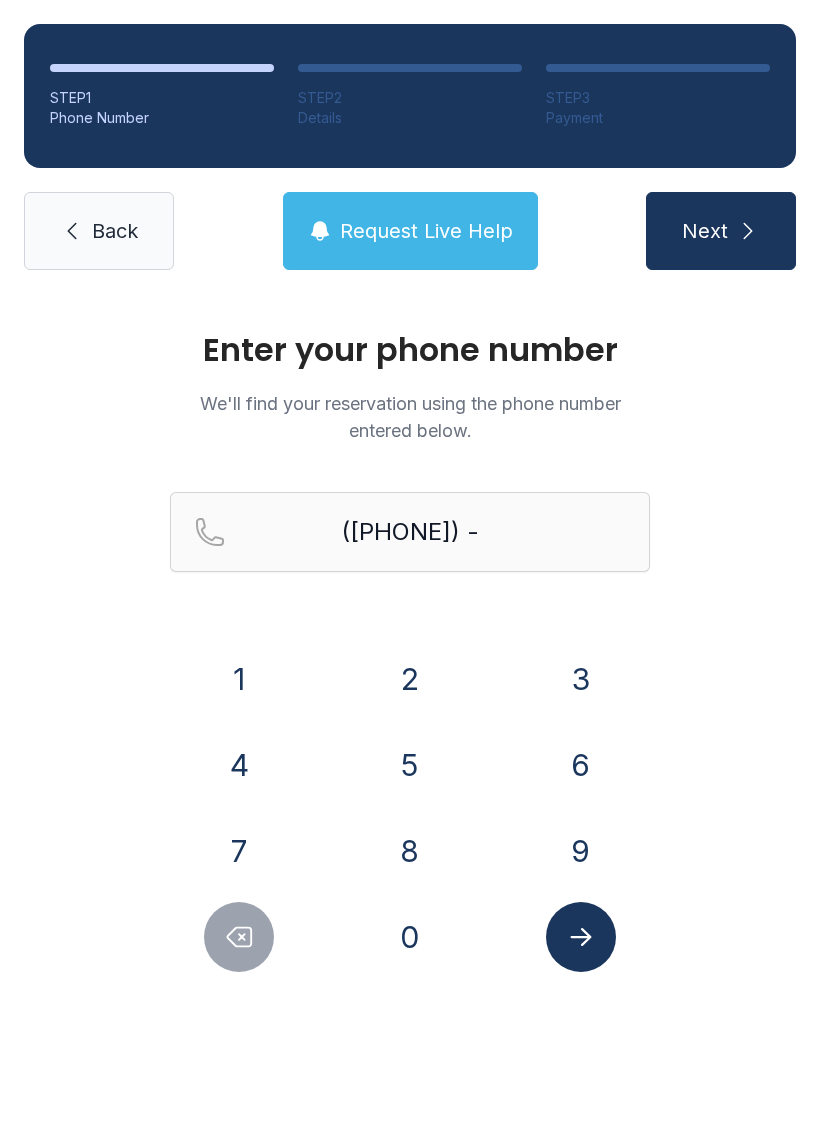 click on "2" at bounding box center (410, 679) 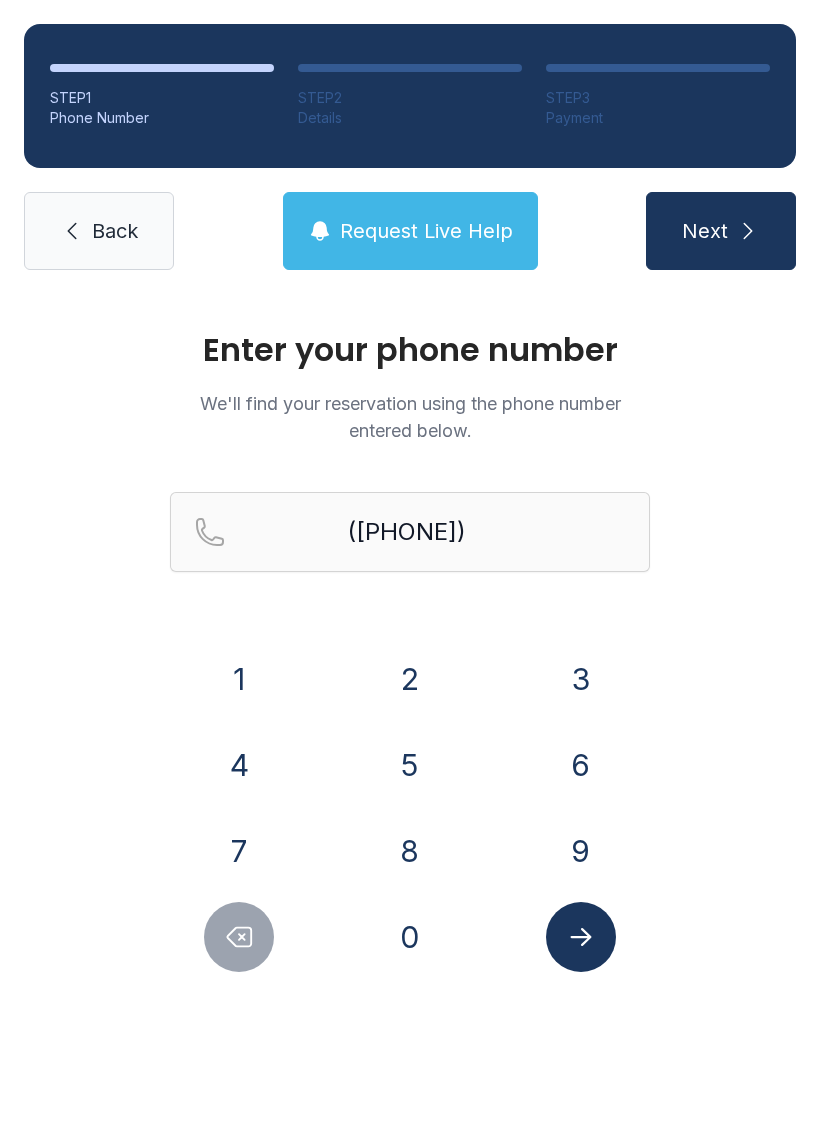 click on "2" at bounding box center (410, 679) 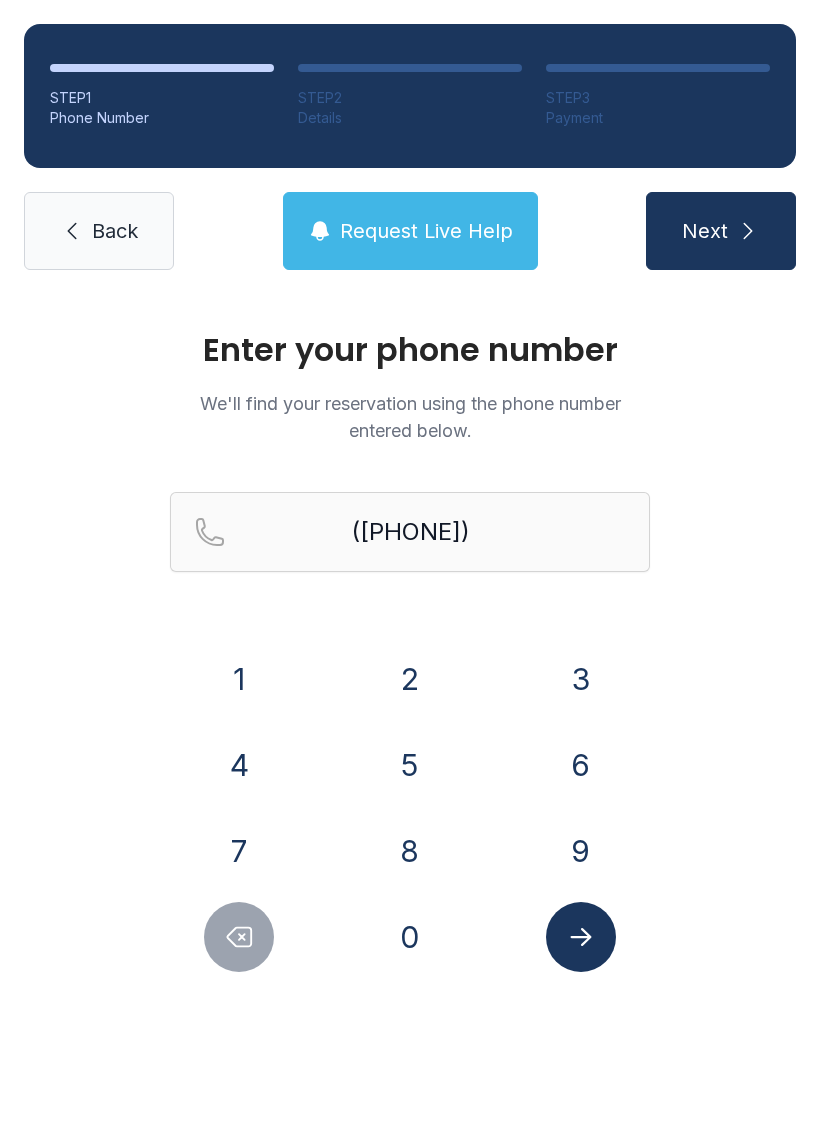 click on "2" at bounding box center [410, 679] 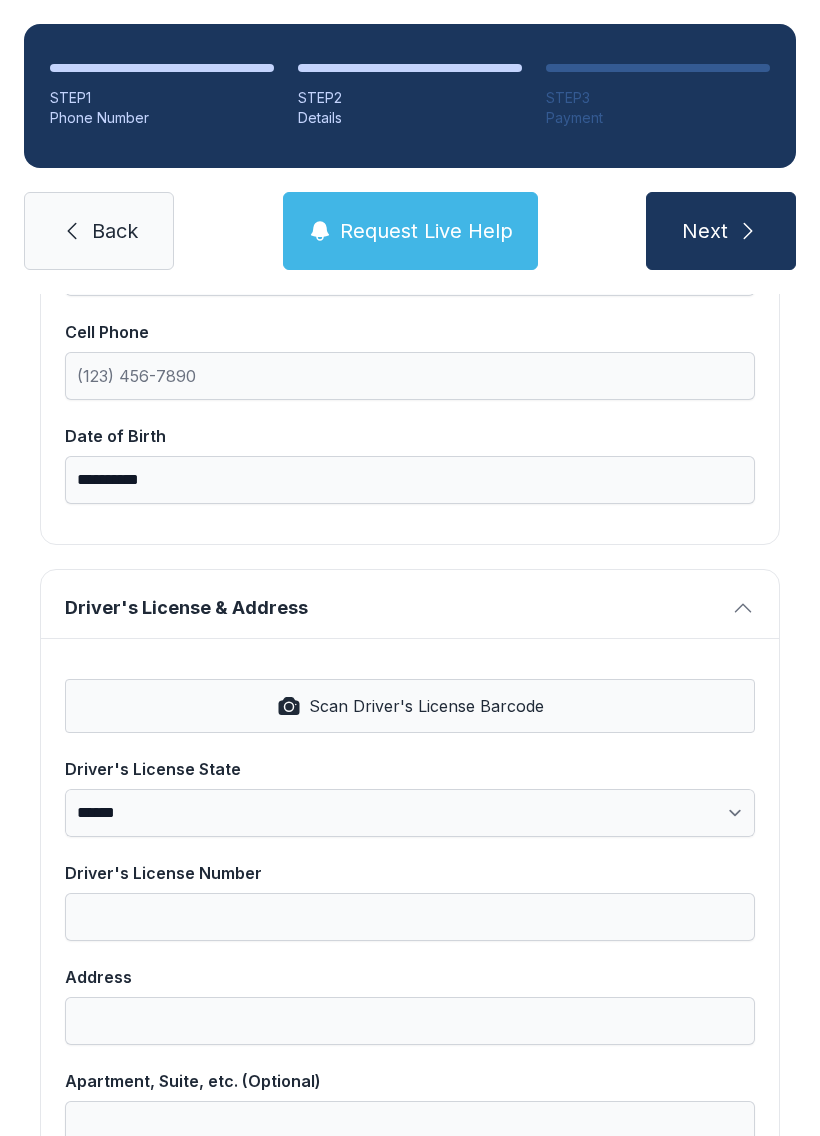 scroll, scrollTop: 509, scrollLeft: 0, axis: vertical 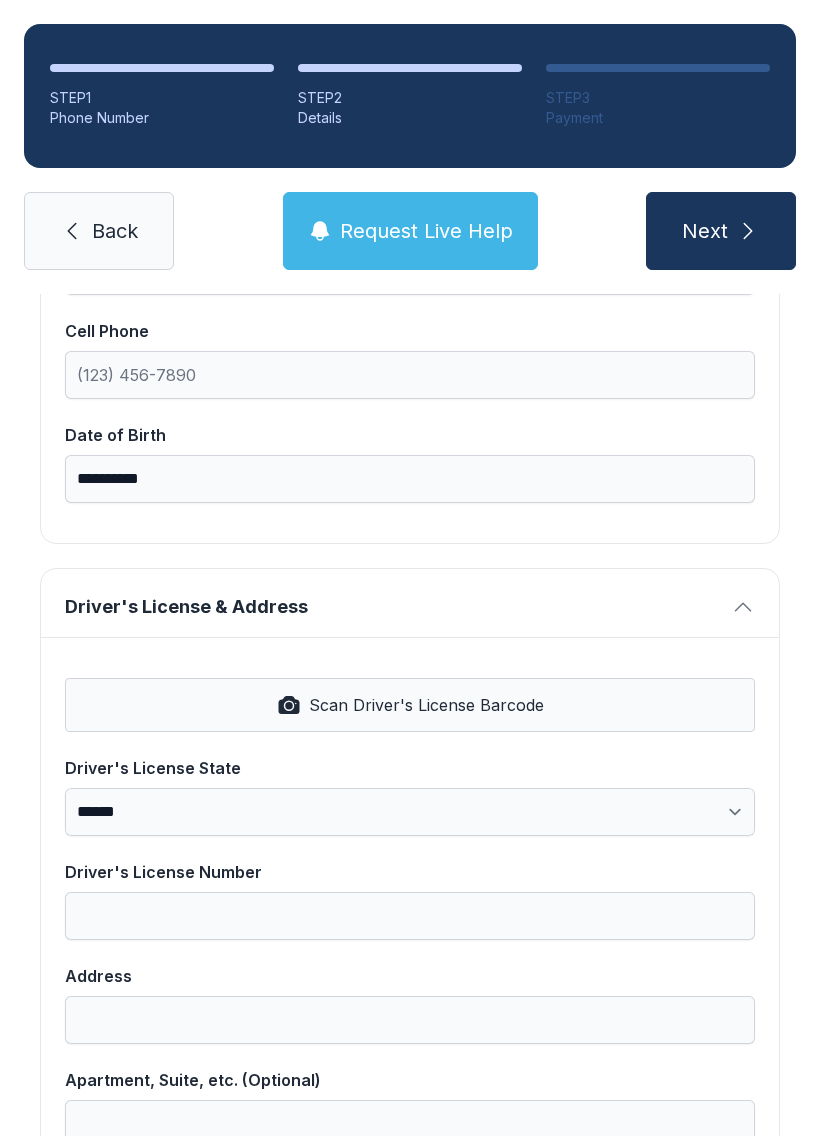 click on "Scan Driver's License Barcode" at bounding box center [426, 705] 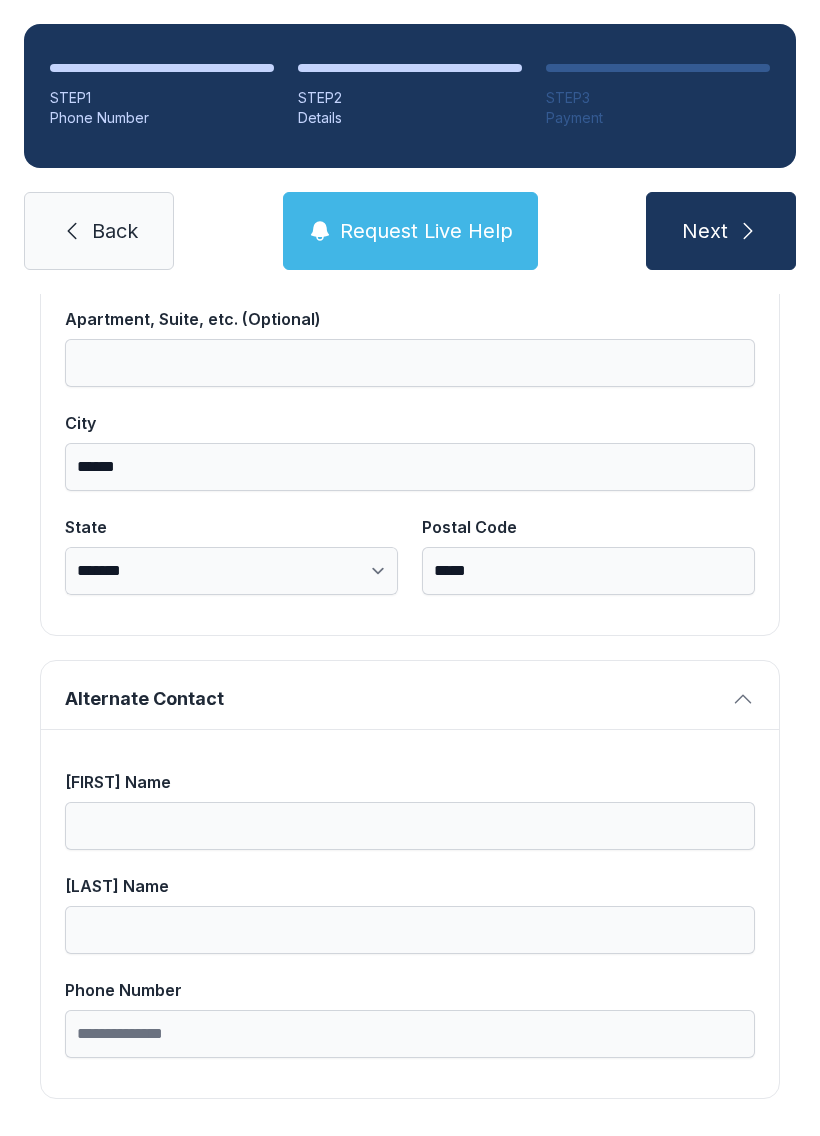 scroll, scrollTop: 1269, scrollLeft: 0, axis: vertical 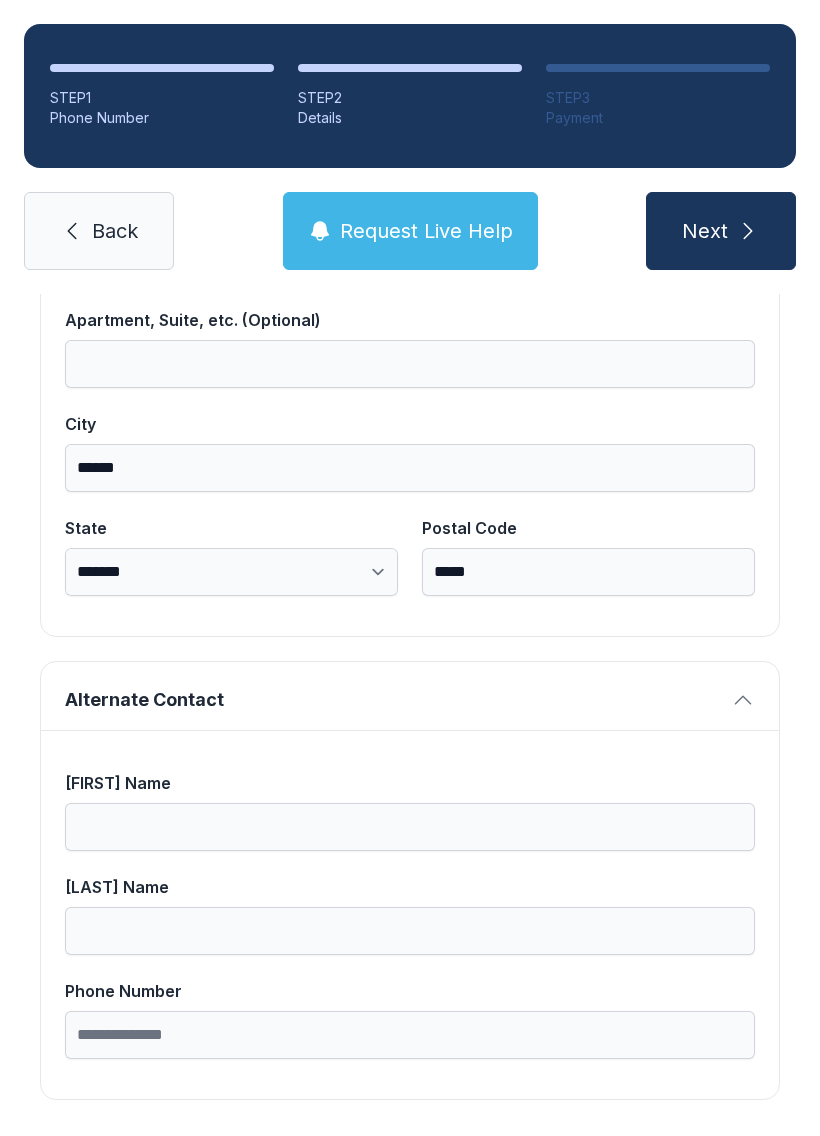 click on "Next" at bounding box center (705, 231) 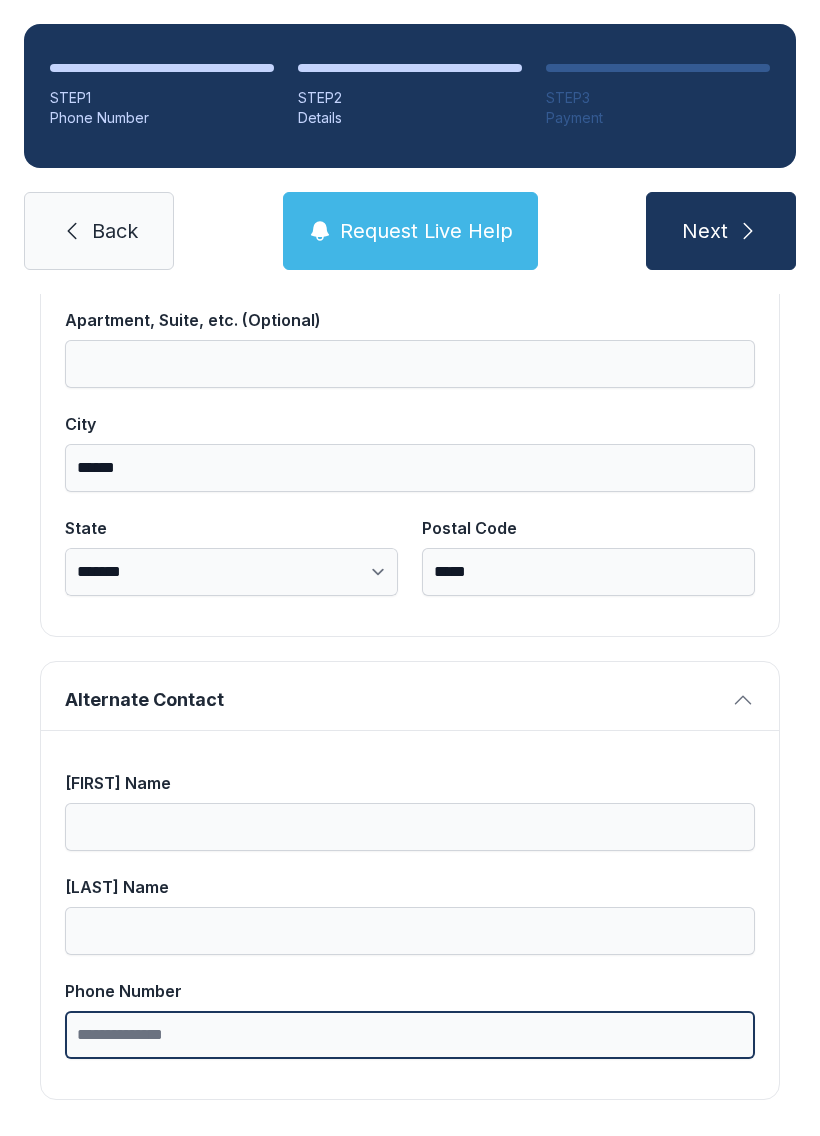 type on "*" 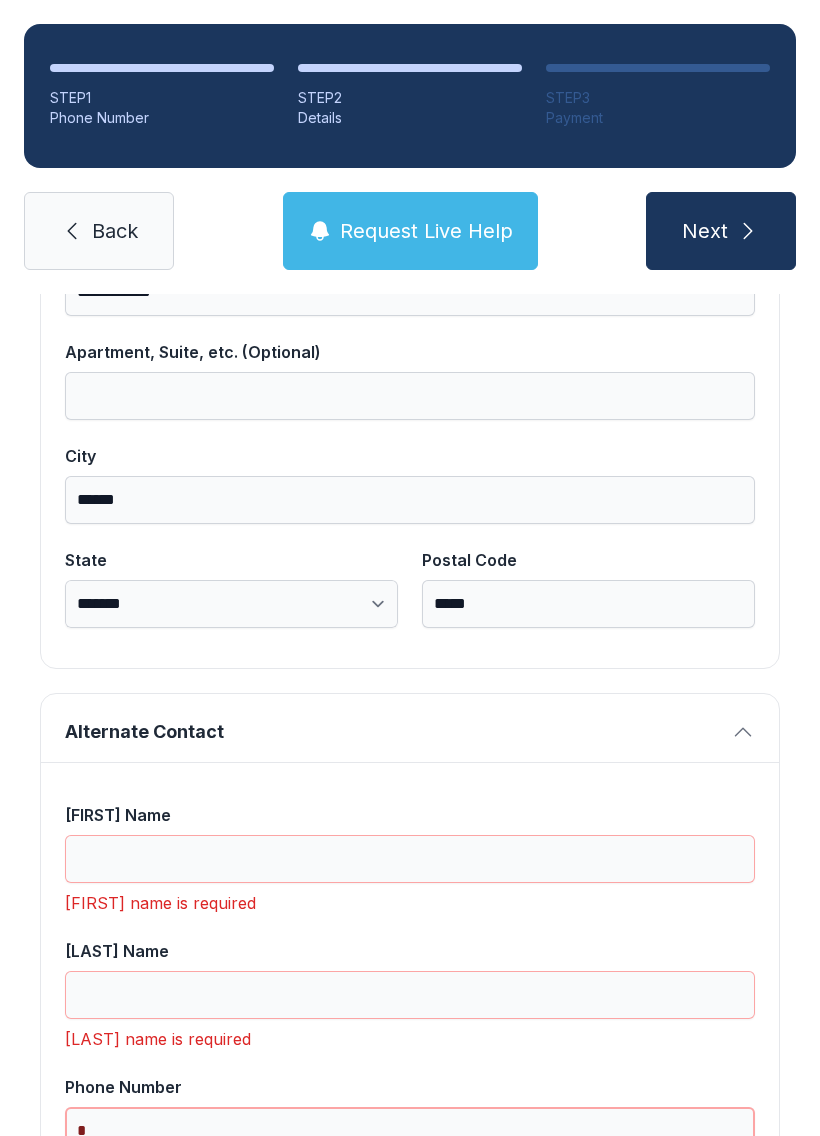 scroll, scrollTop: 44, scrollLeft: 0, axis: vertical 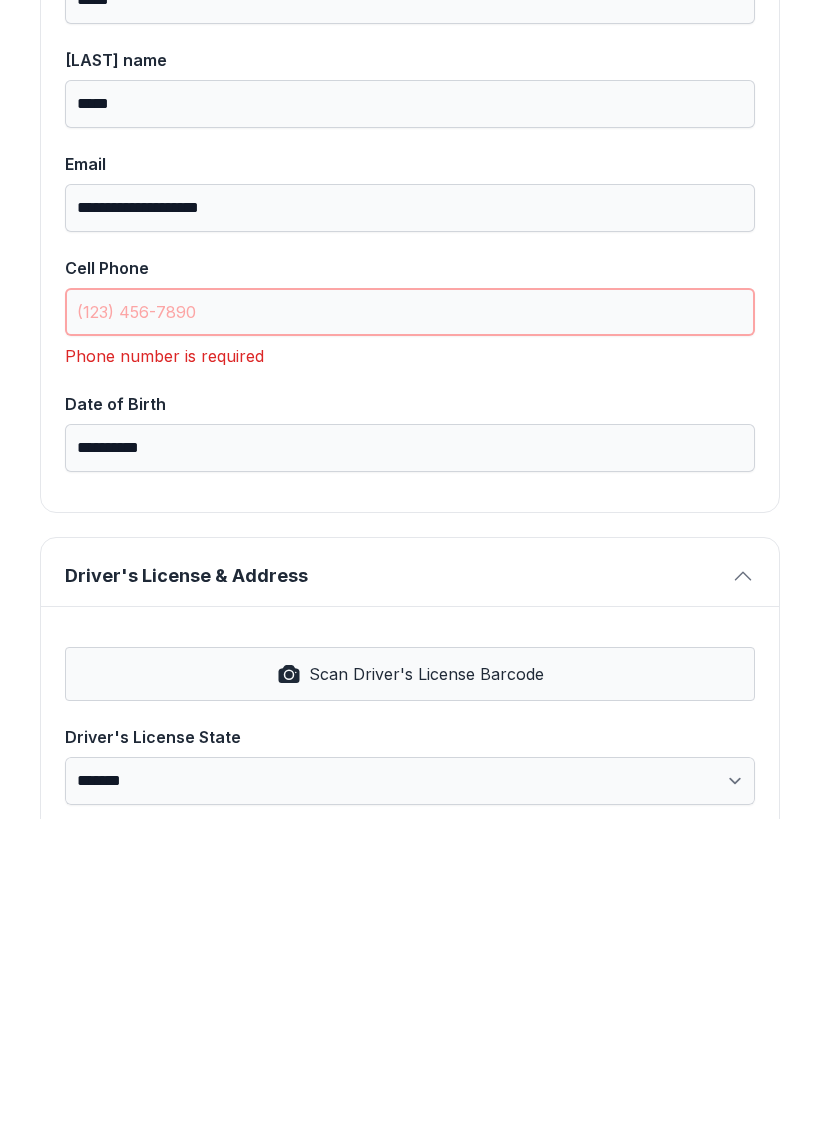 click on "Cell Phone" at bounding box center [410, 629] 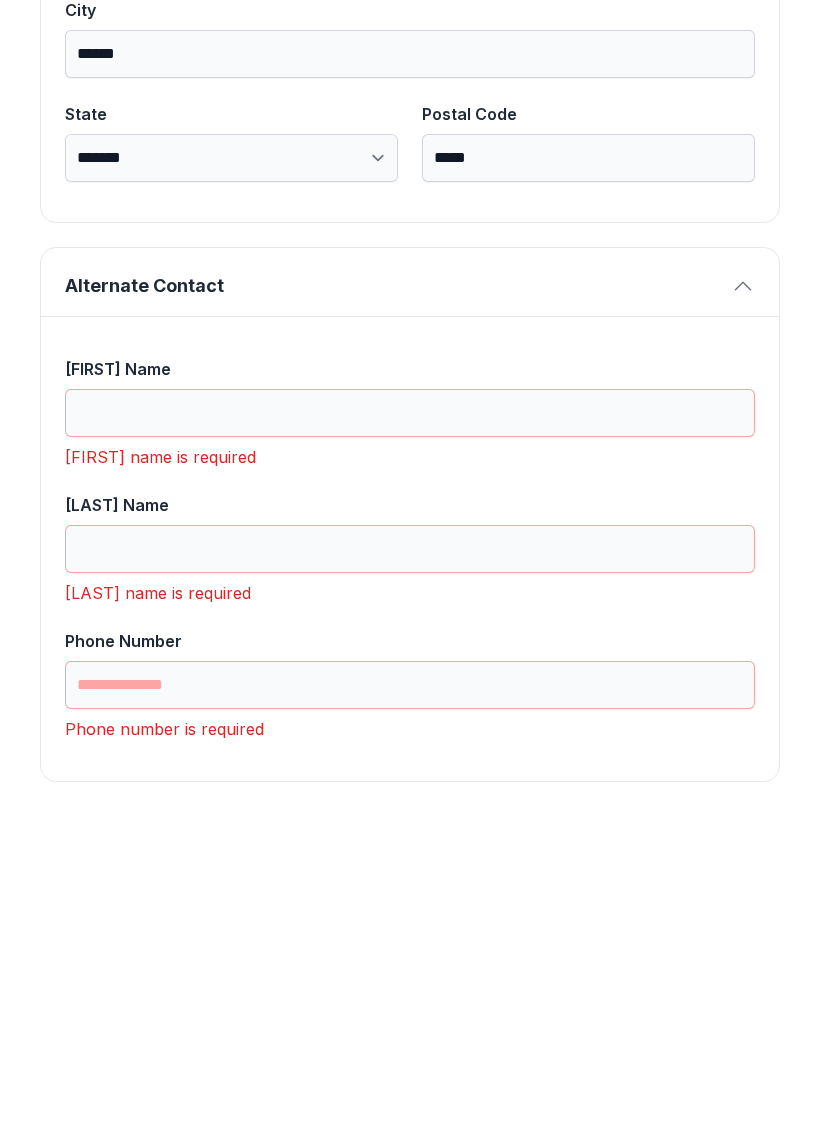 scroll, scrollTop: 1365, scrollLeft: 0, axis: vertical 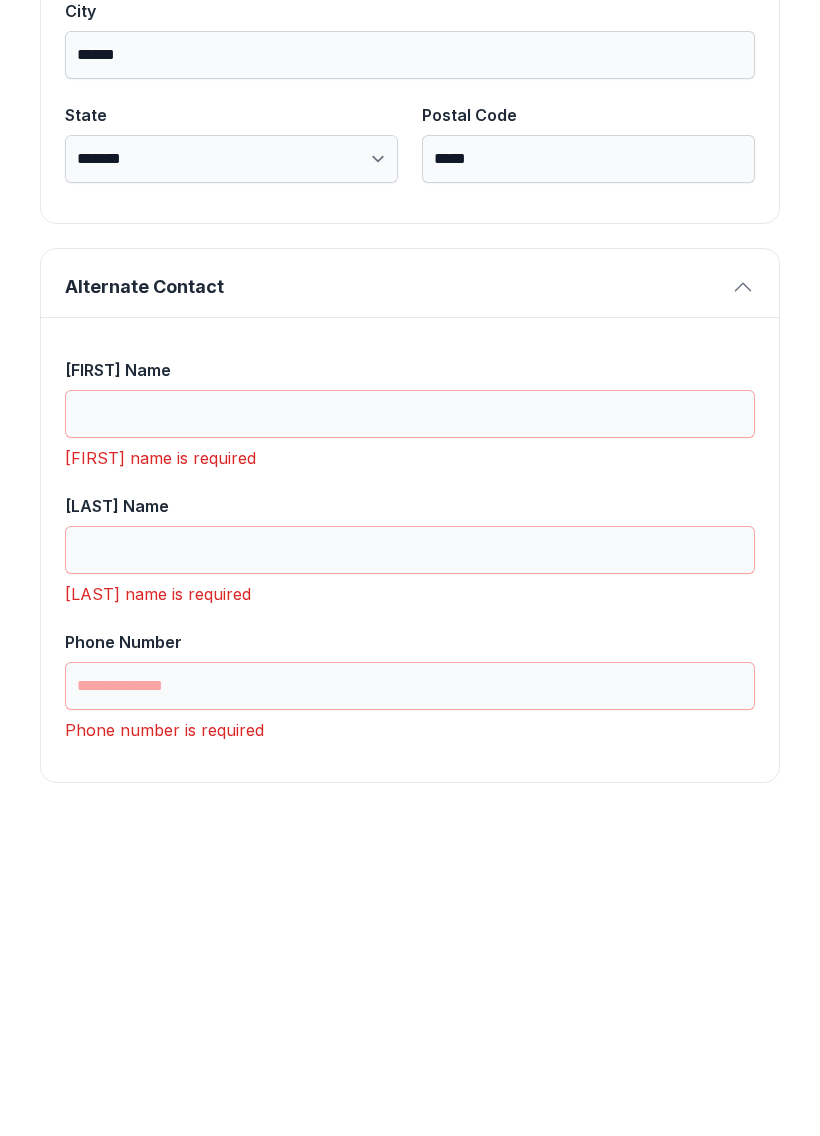 type on "([PHONE])" 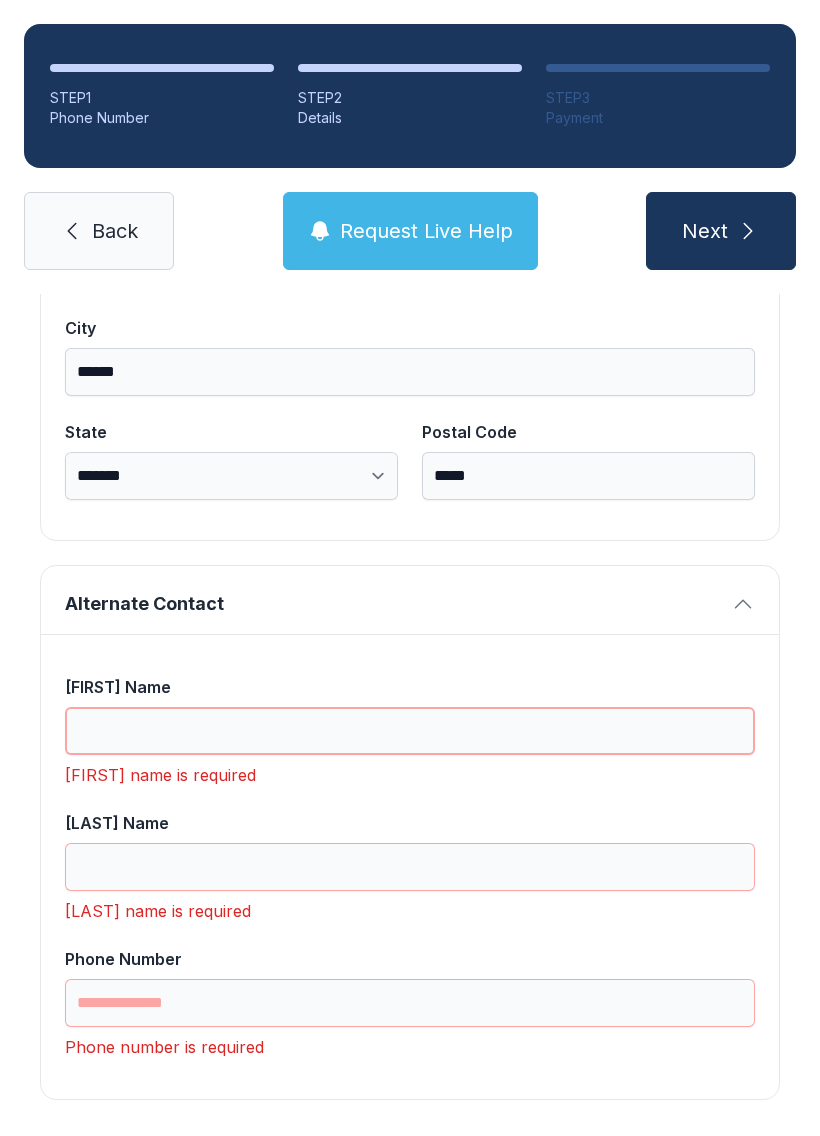 click on "[FIRST] Name" at bounding box center (410, 731) 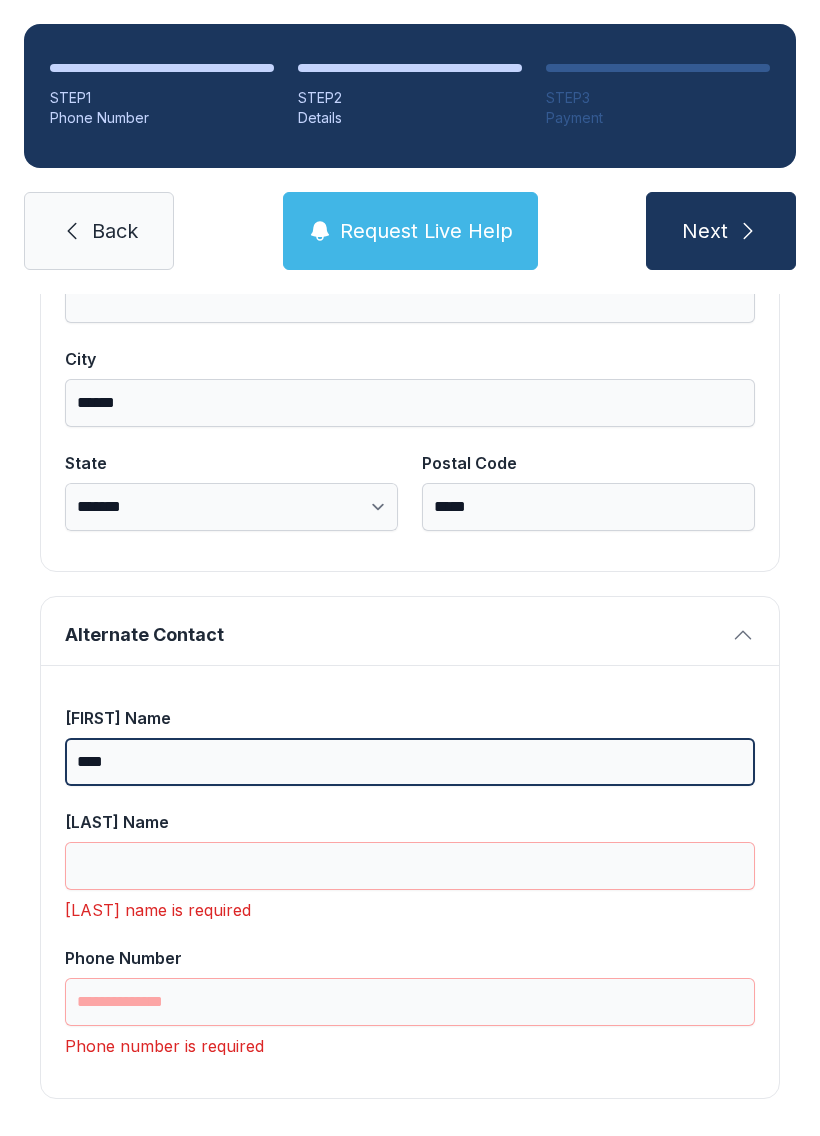 scroll, scrollTop: 1333, scrollLeft: 0, axis: vertical 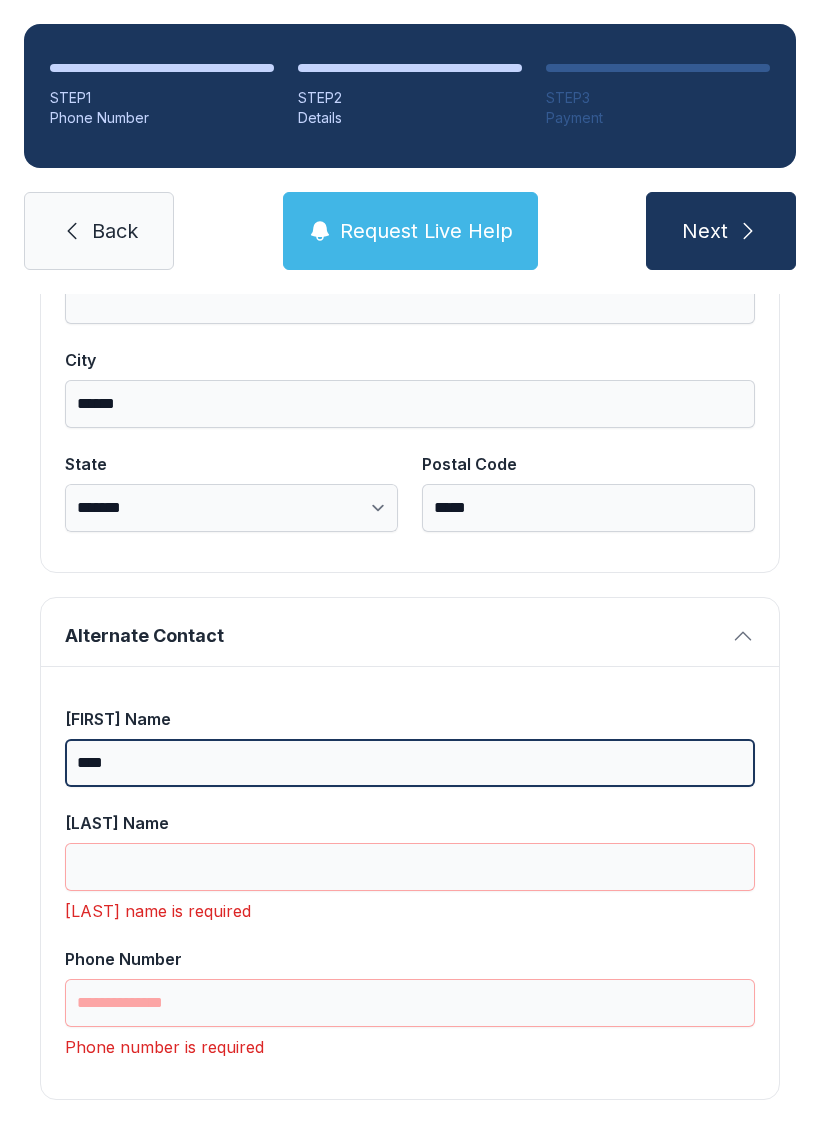 type on "****" 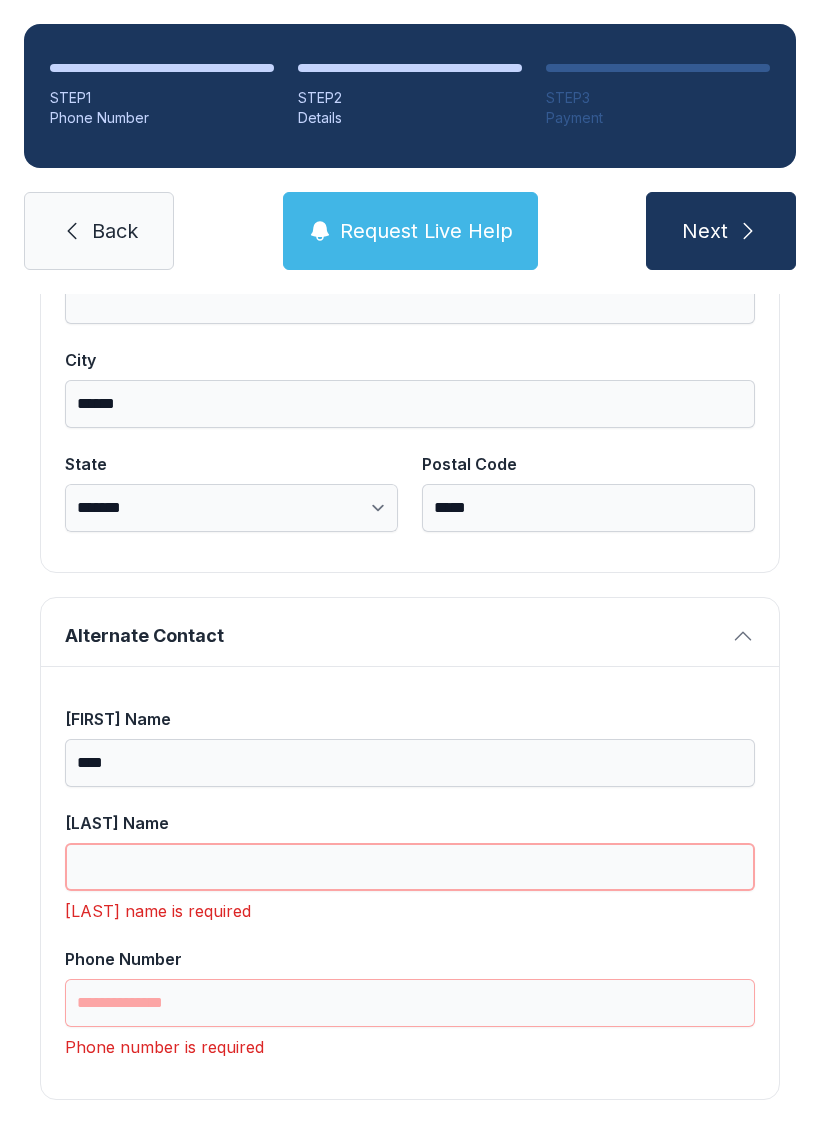 click on "[LAST] Name" at bounding box center (410, 867) 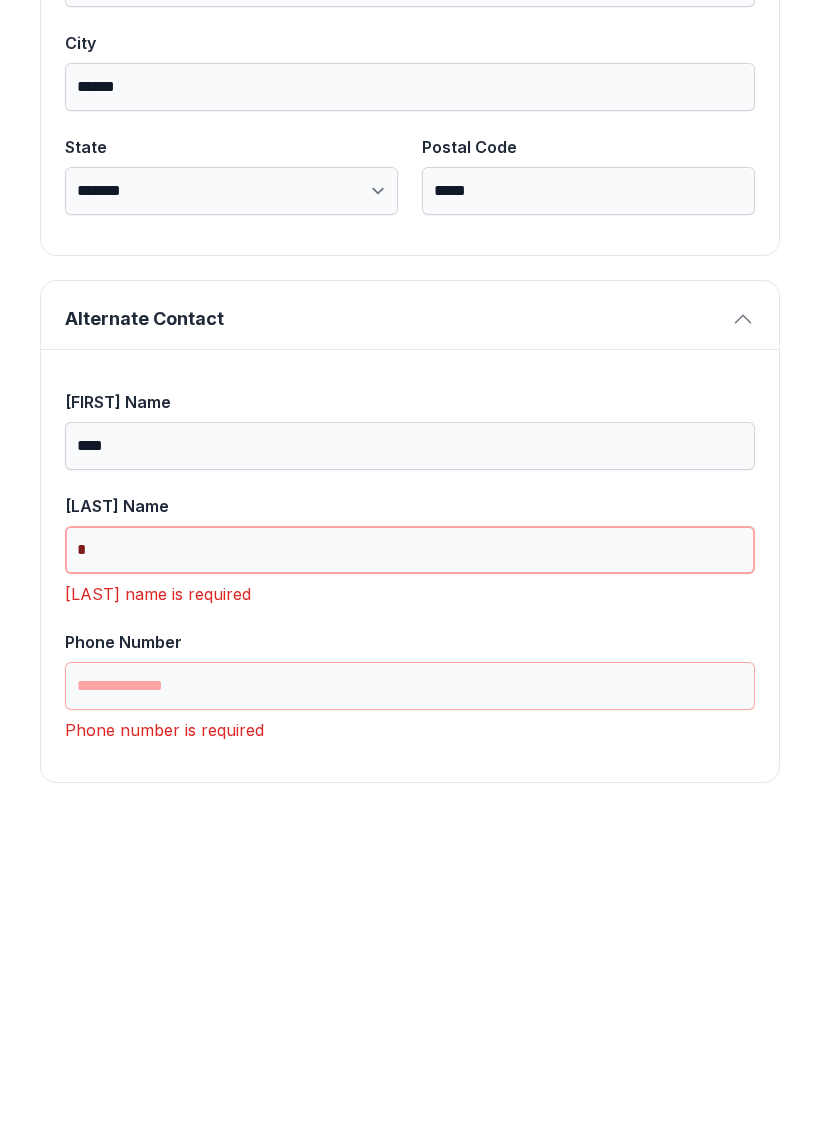 scroll, scrollTop: 1301, scrollLeft: 0, axis: vertical 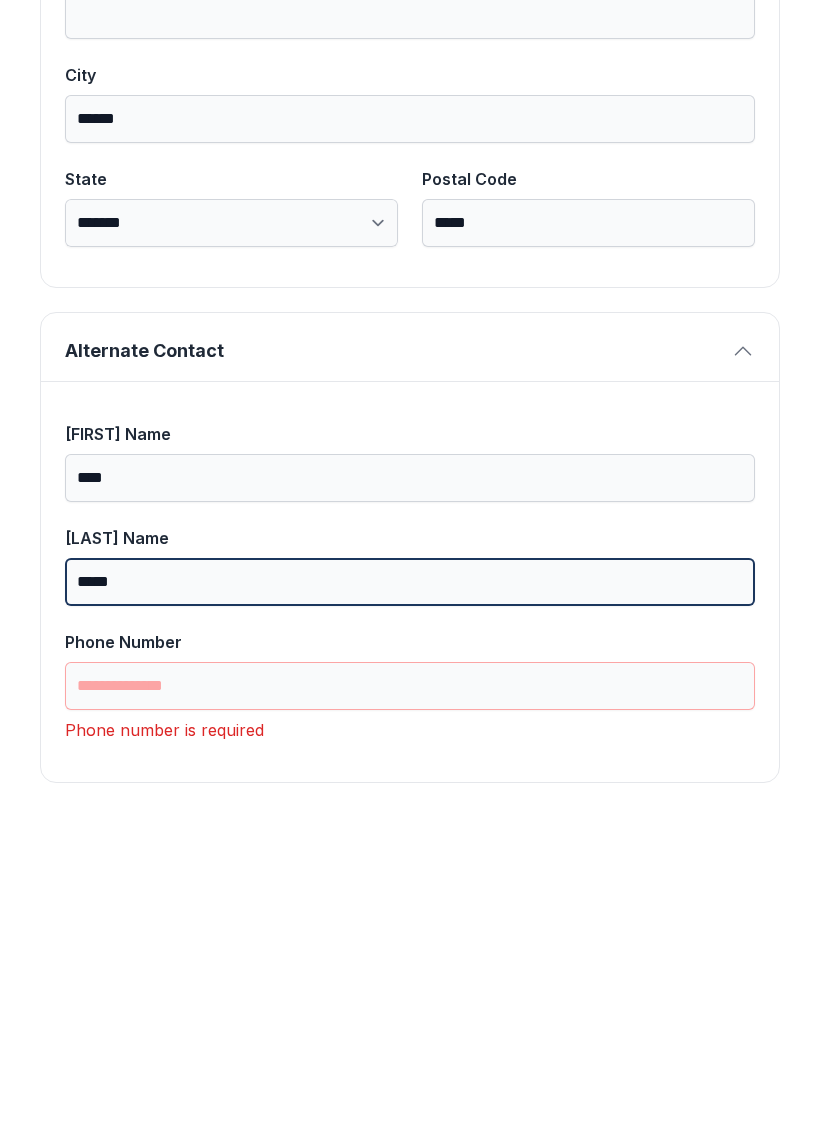 type on "*****" 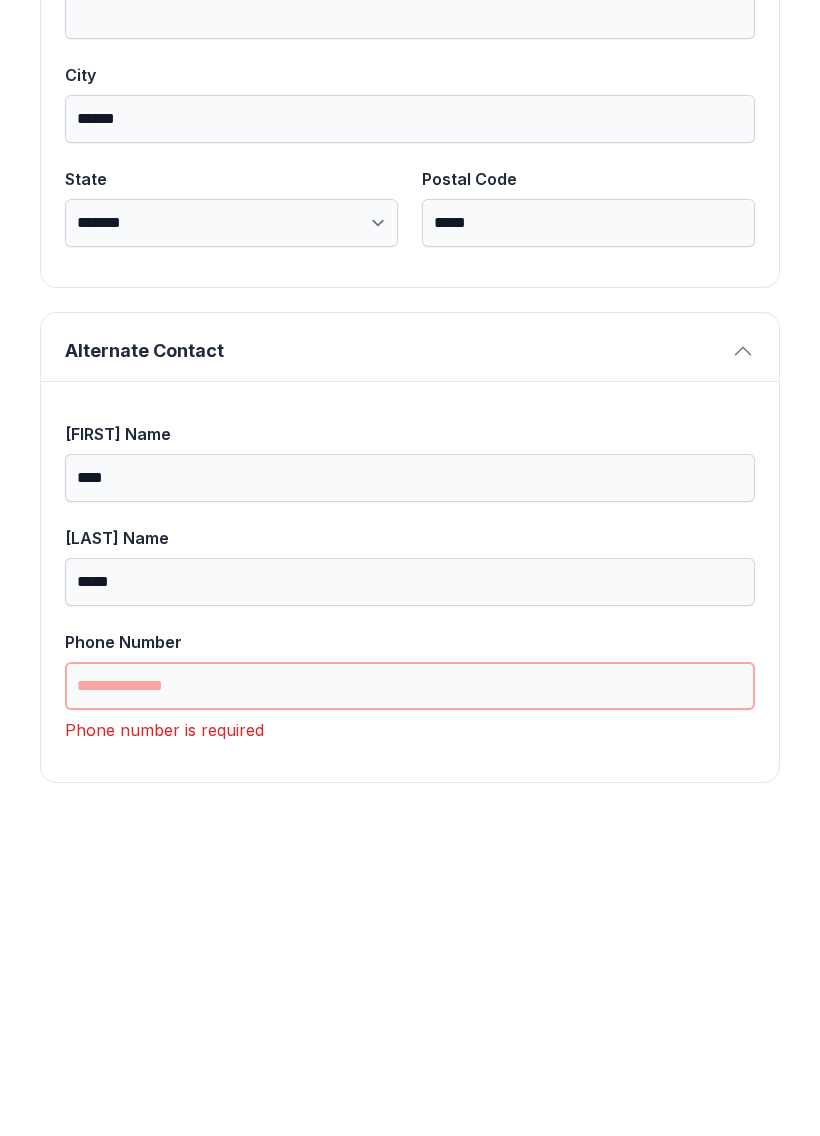 click on "Phone Number" at bounding box center [410, 1003] 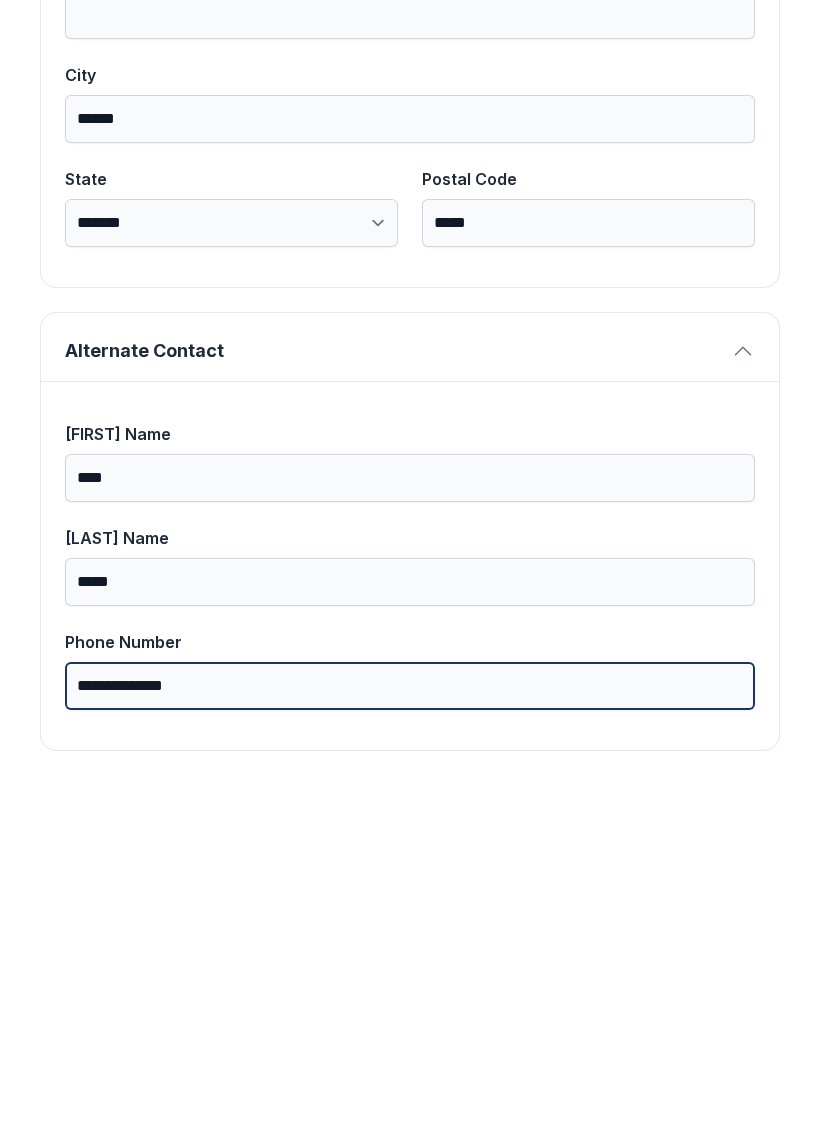 scroll, scrollTop: 1269, scrollLeft: 0, axis: vertical 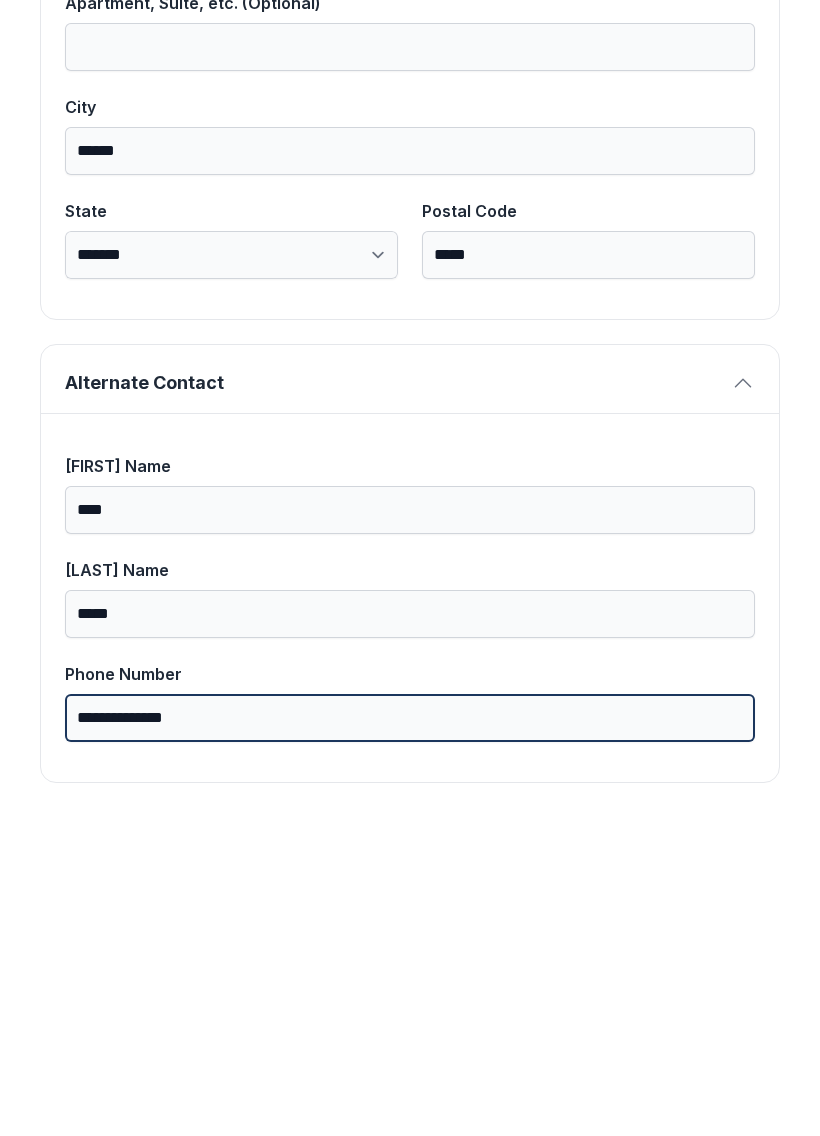 type on "**********" 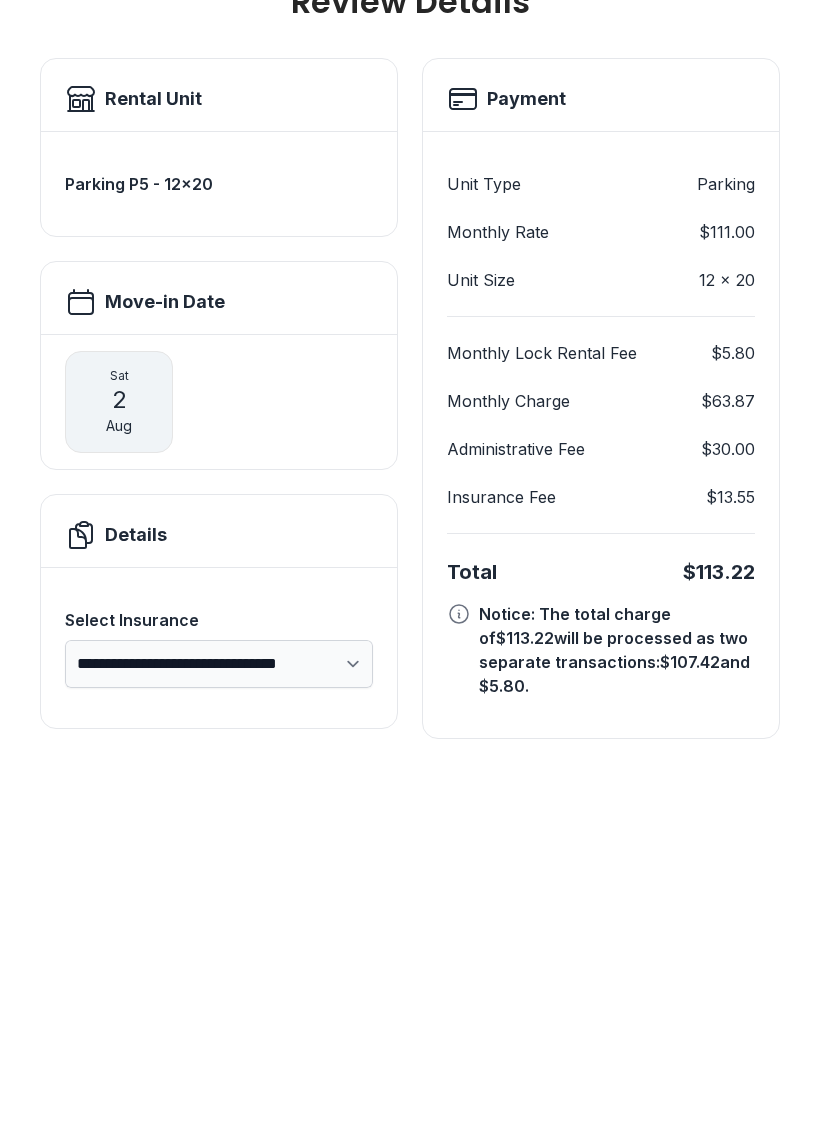 scroll, scrollTop: 0, scrollLeft: 0, axis: both 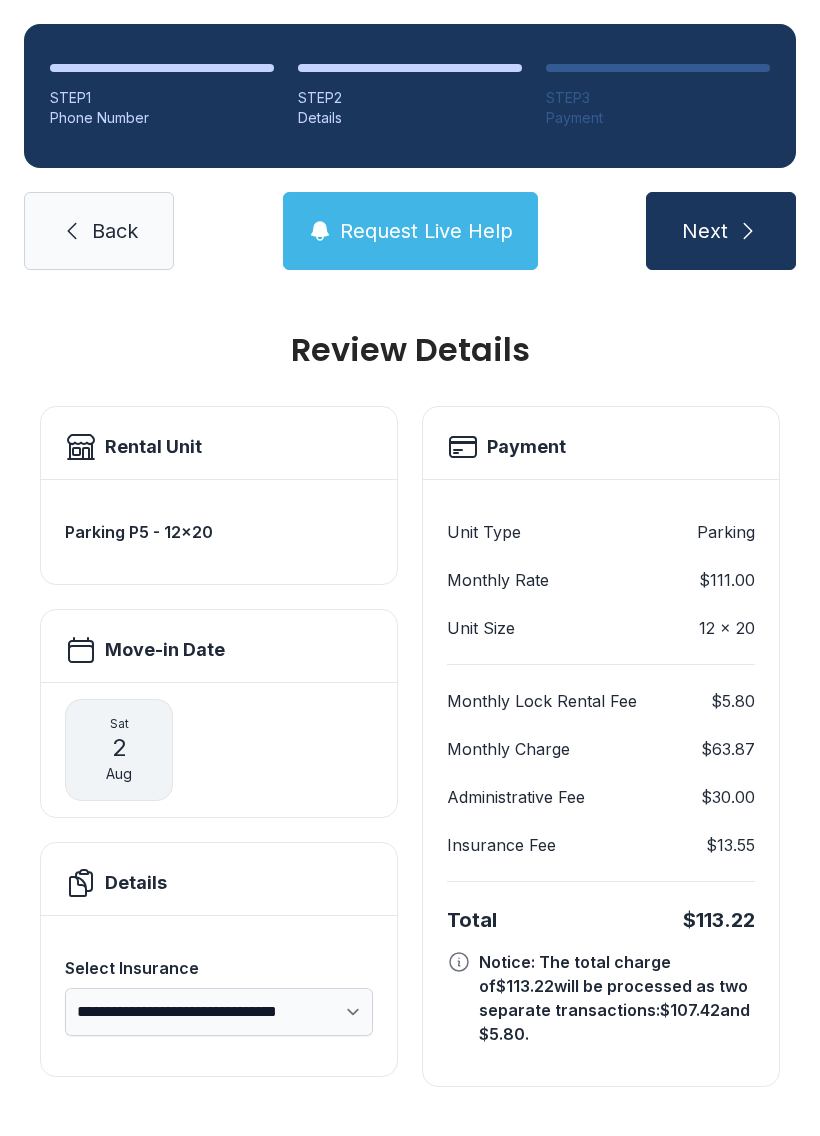 click on "Next" at bounding box center [721, 231] 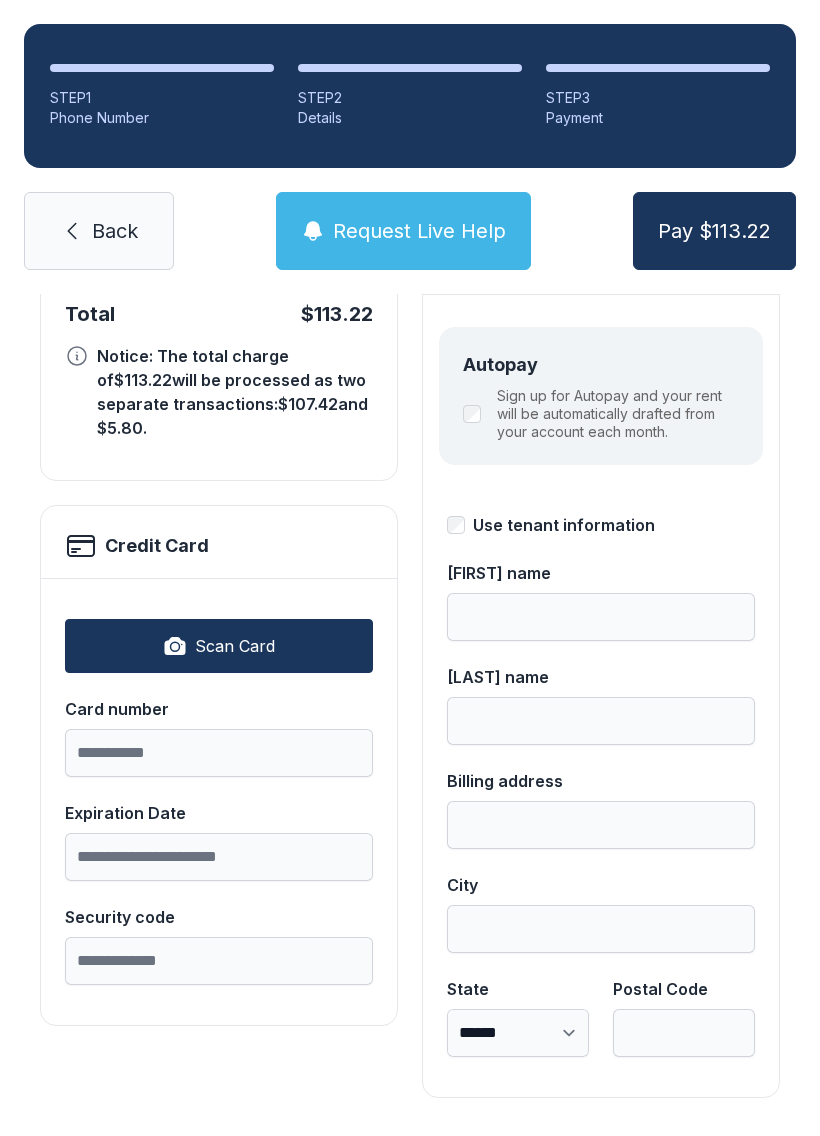 scroll, scrollTop: 218, scrollLeft: 0, axis: vertical 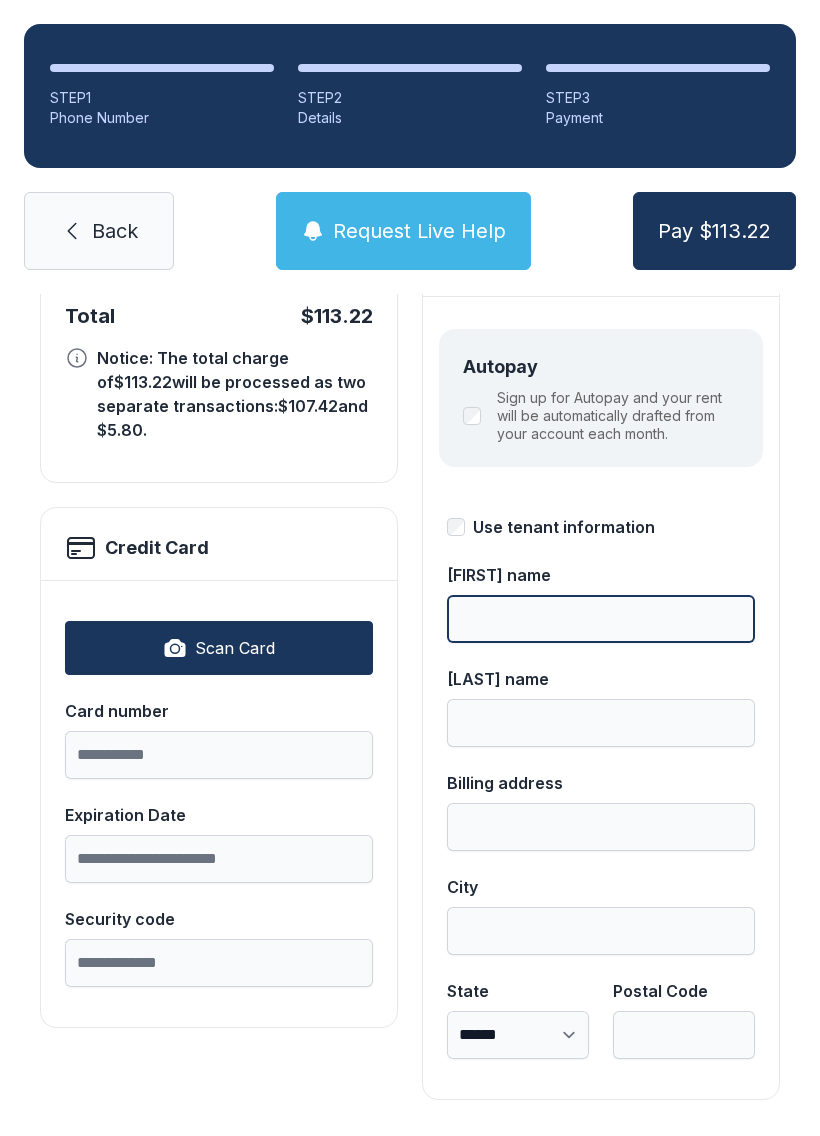 click on "[FIRST] name" at bounding box center (601, 619) 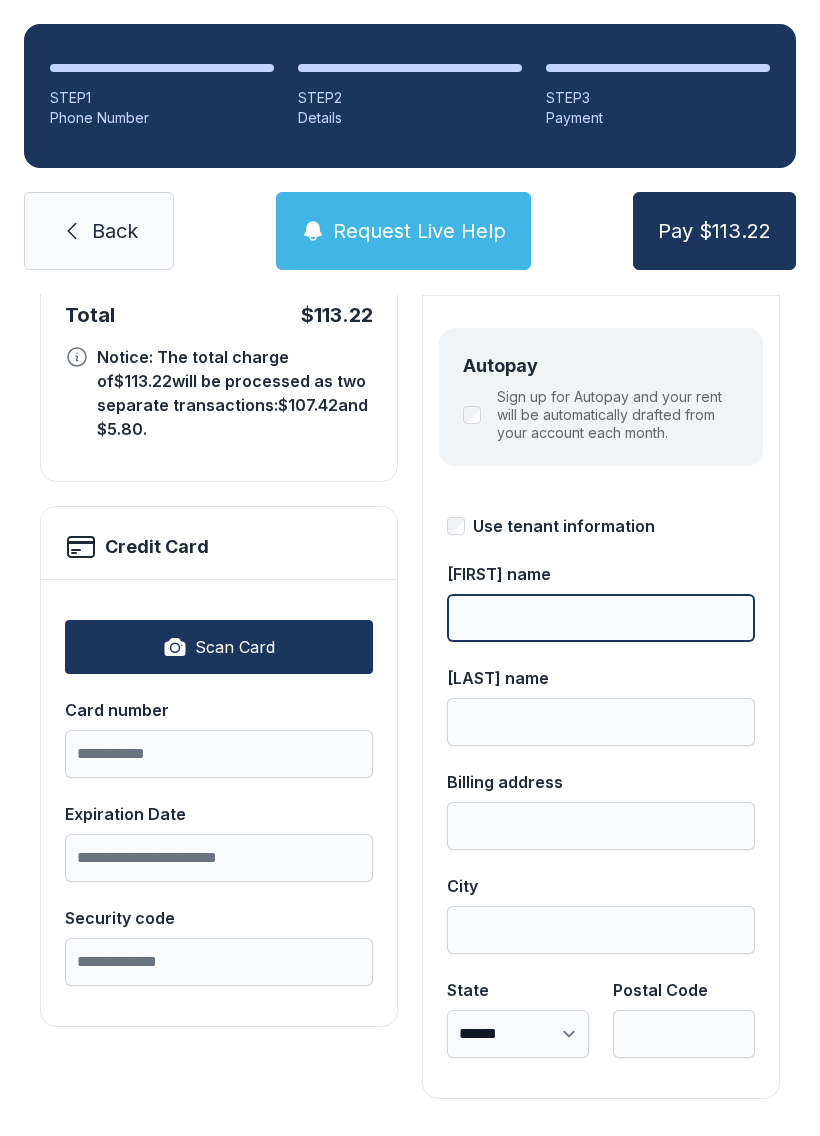 scroll, scrollTop: 218, scrollLeft: 0, axis: vertical 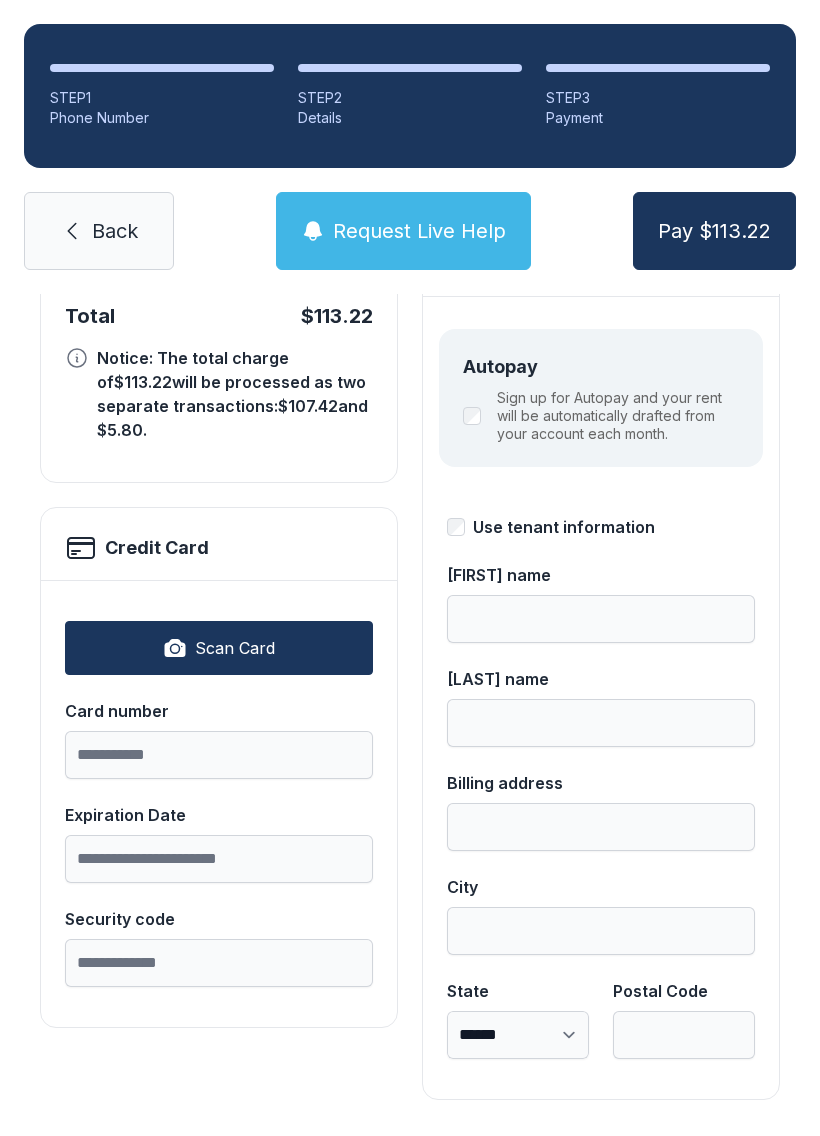 click on "Scan Card" at bounding box center (235, 648) 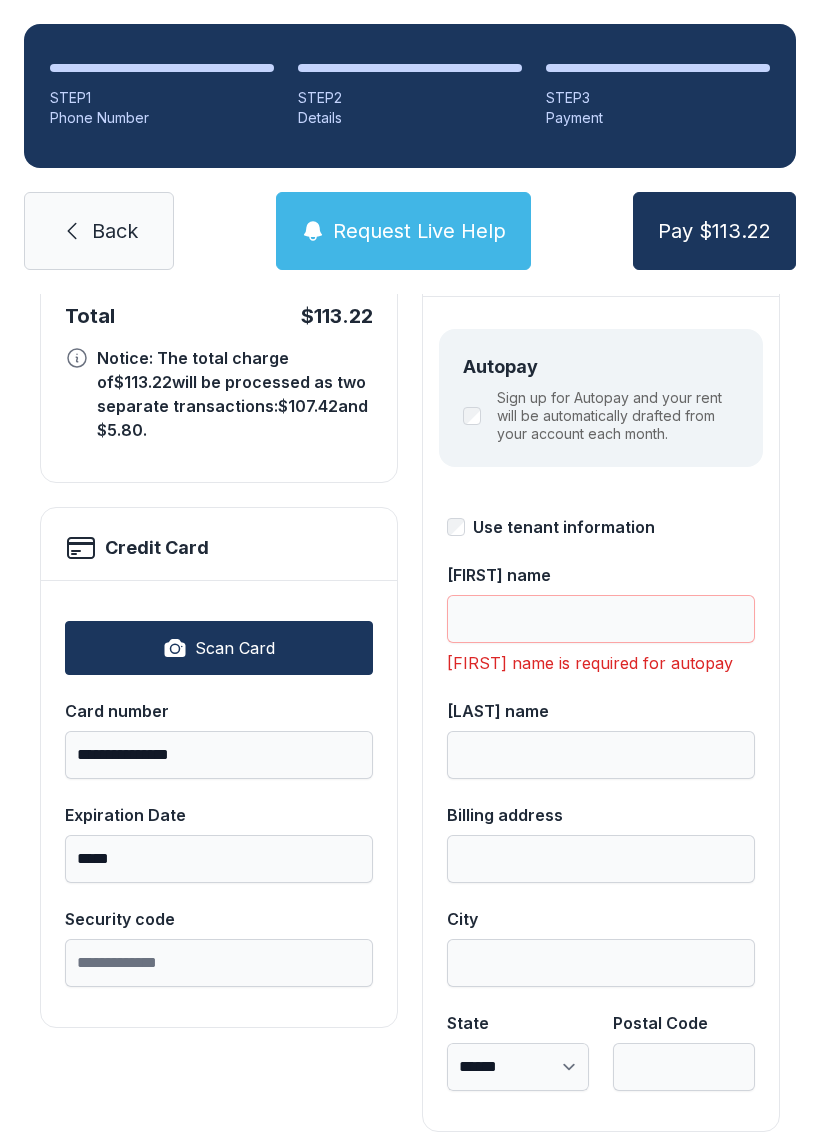 type on "**********" 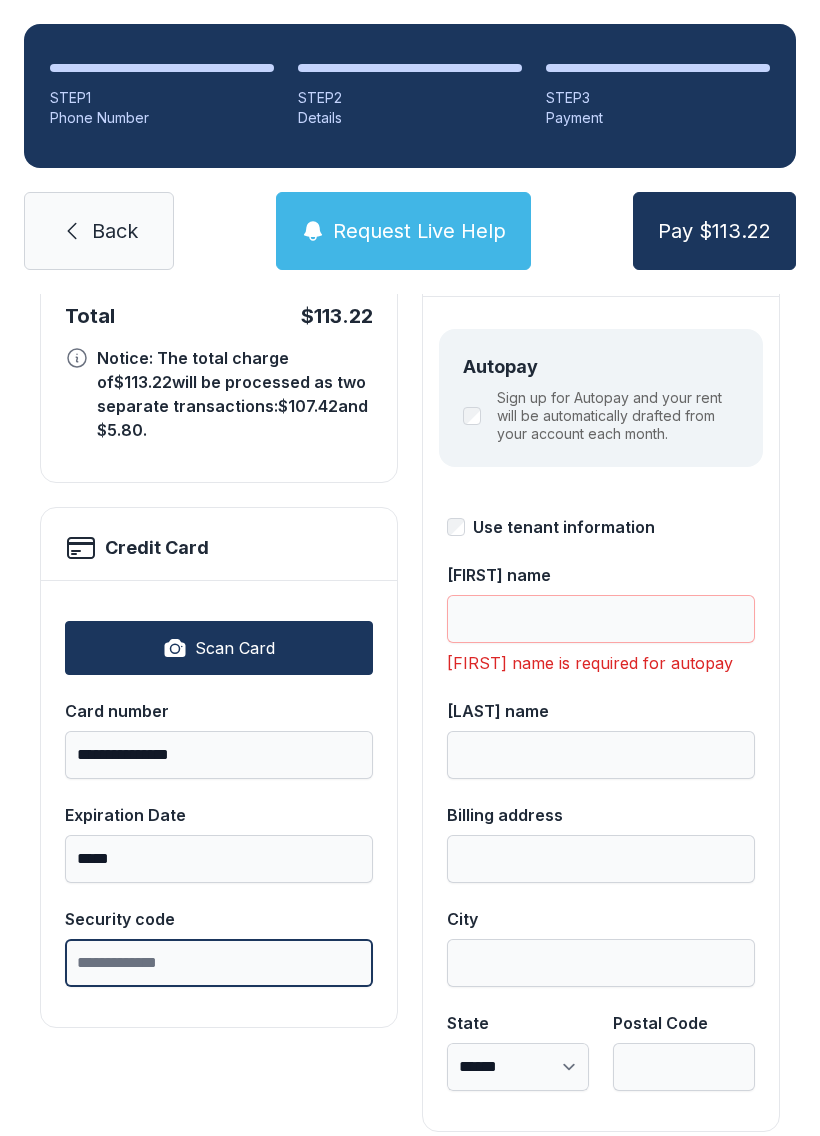click on "Security code" at bounding box center (219, 963) 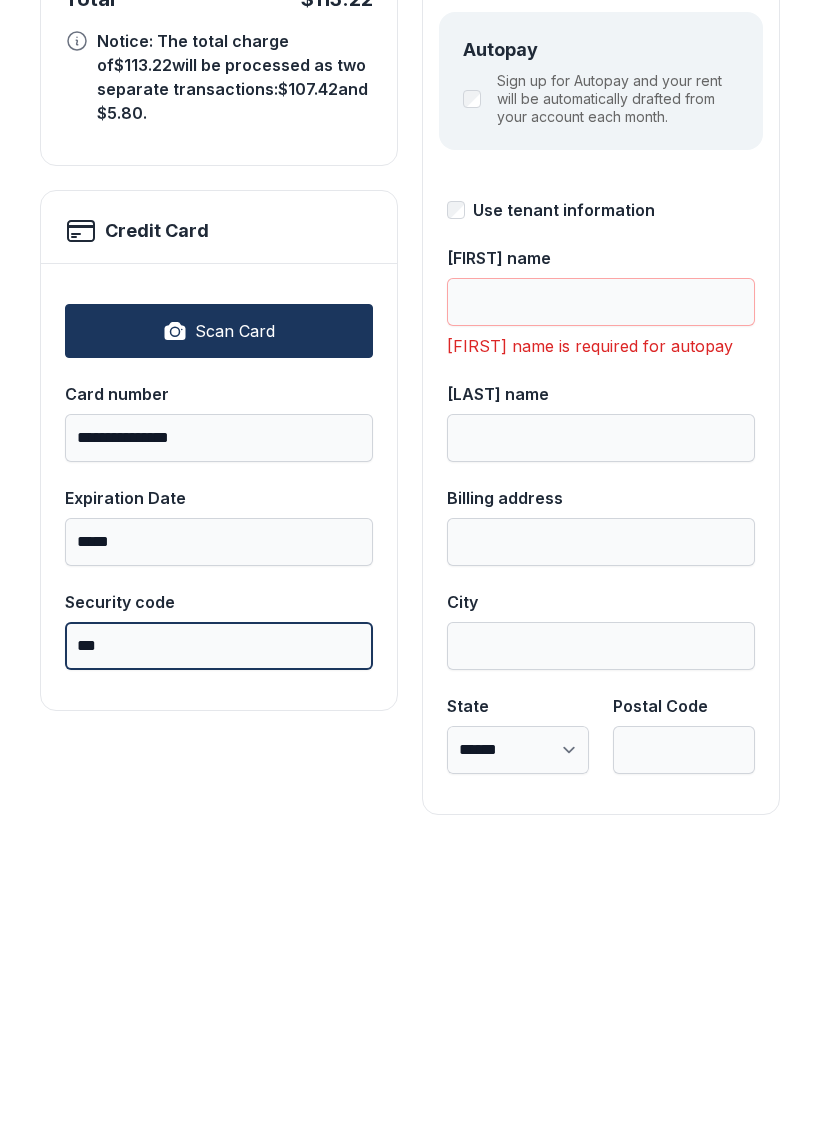 type on "***" 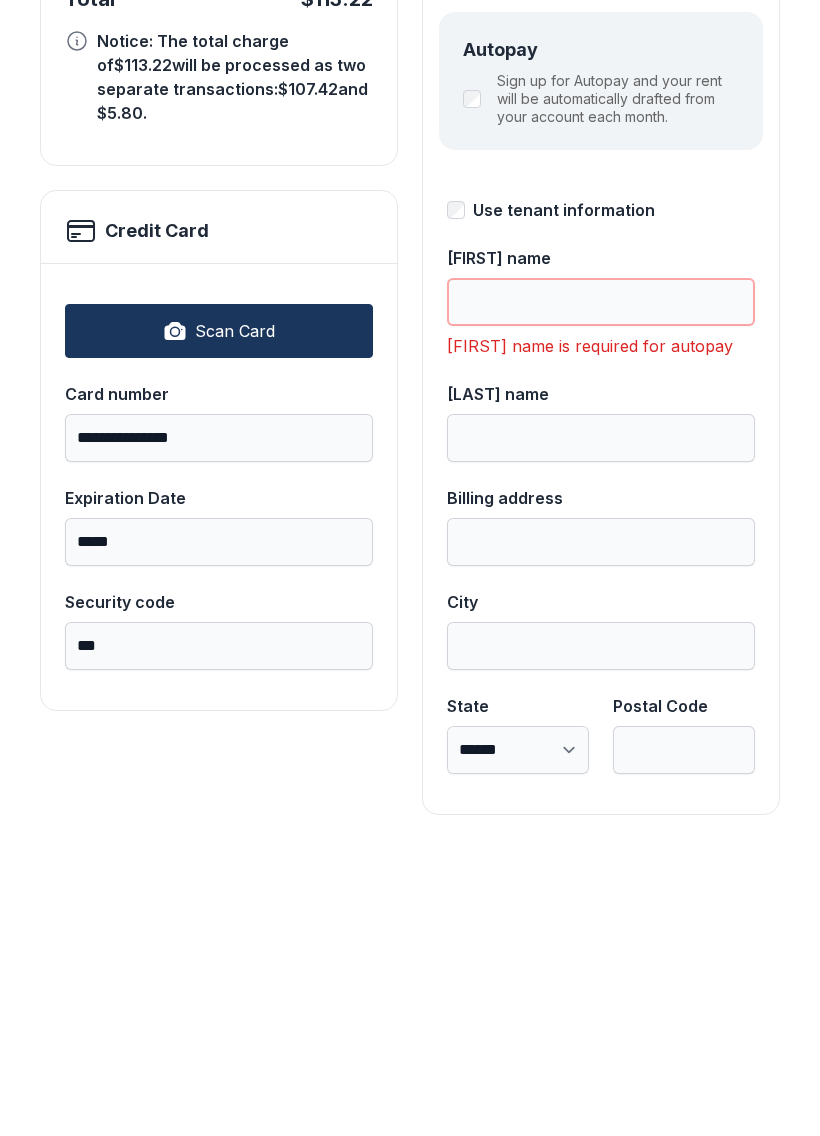 click on "[FIRST] name" at bounding box center [601, 619] 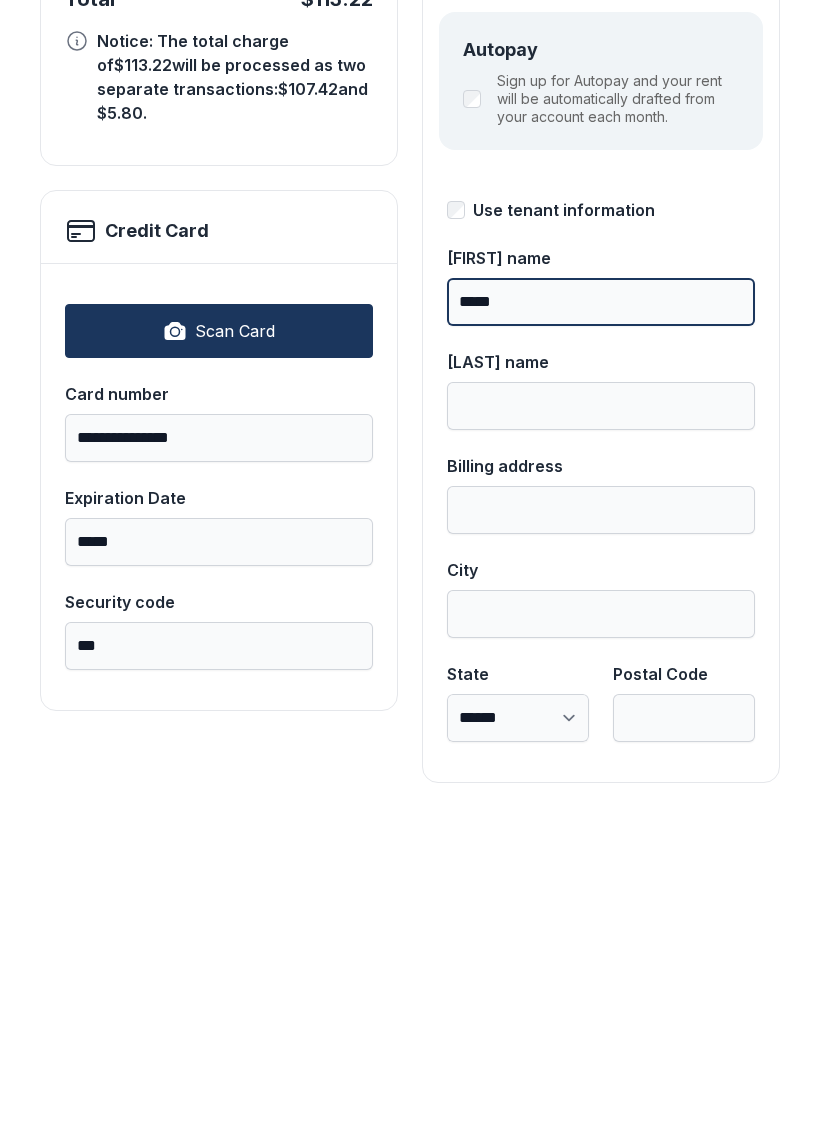 type on "*****" 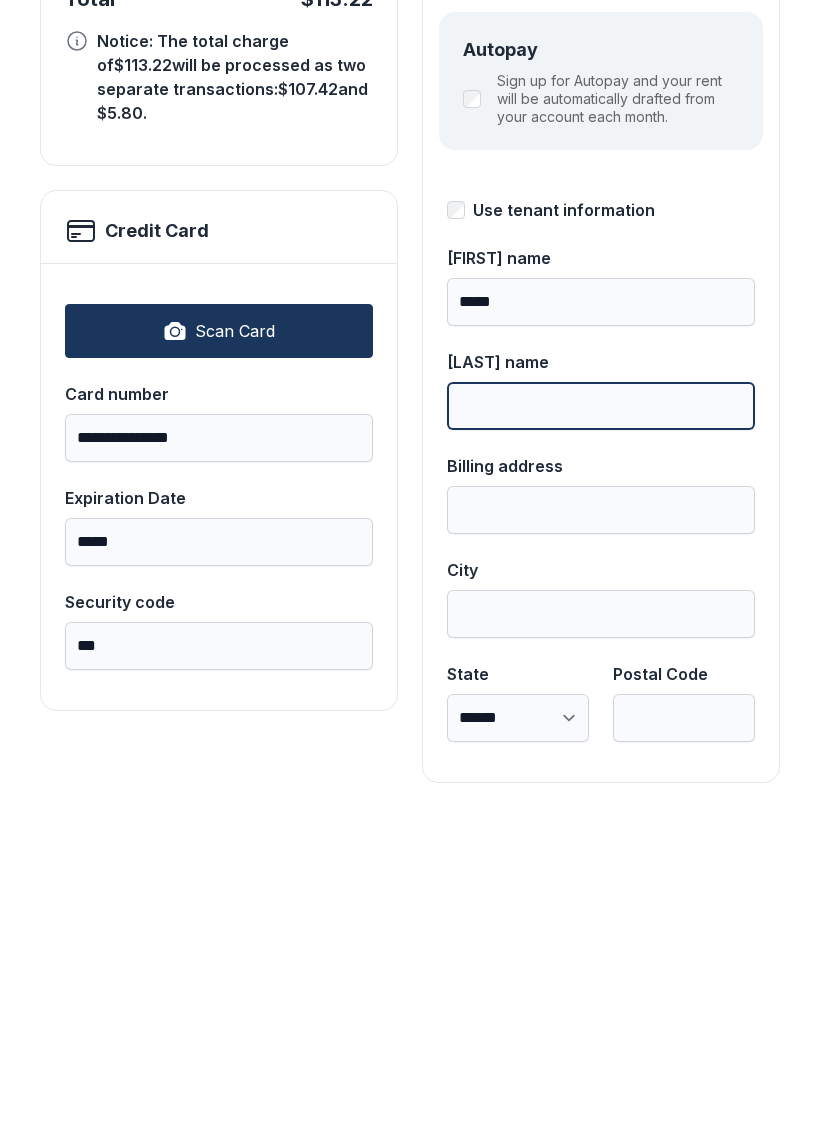 click on "[LAST] name" at bounding box center (601, 723) 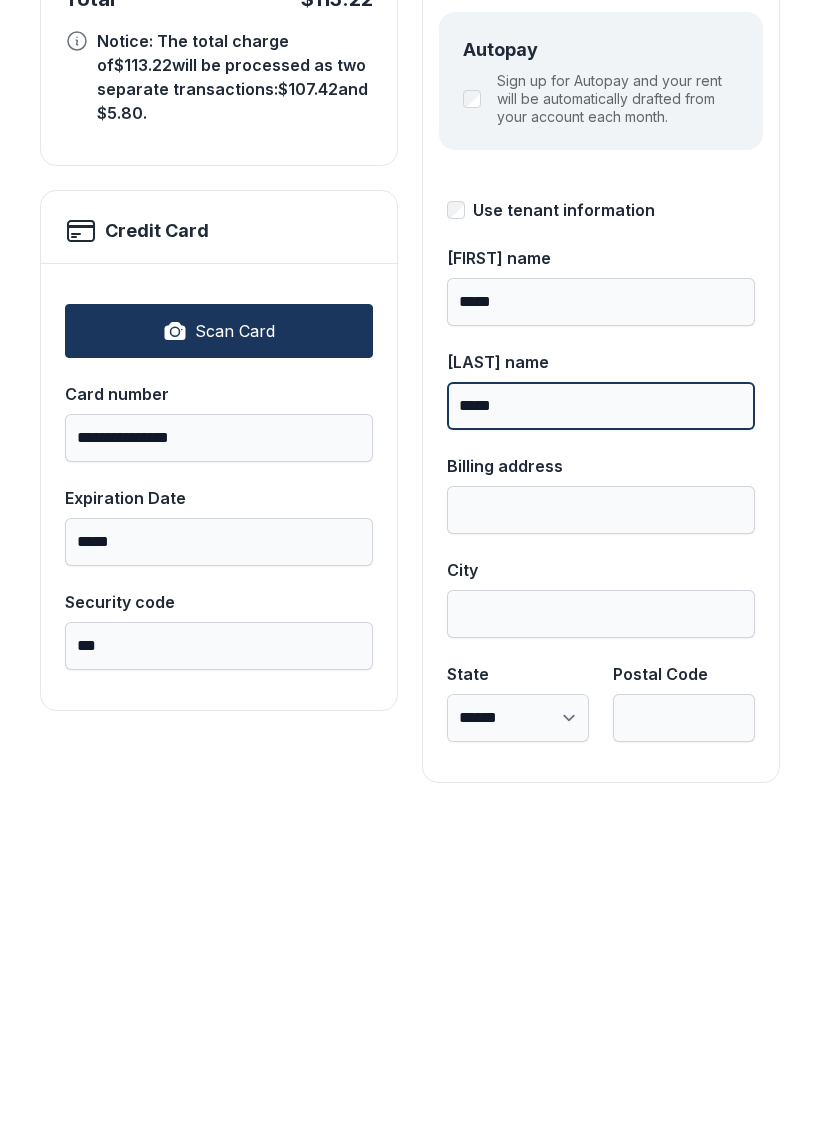 type on "*****" 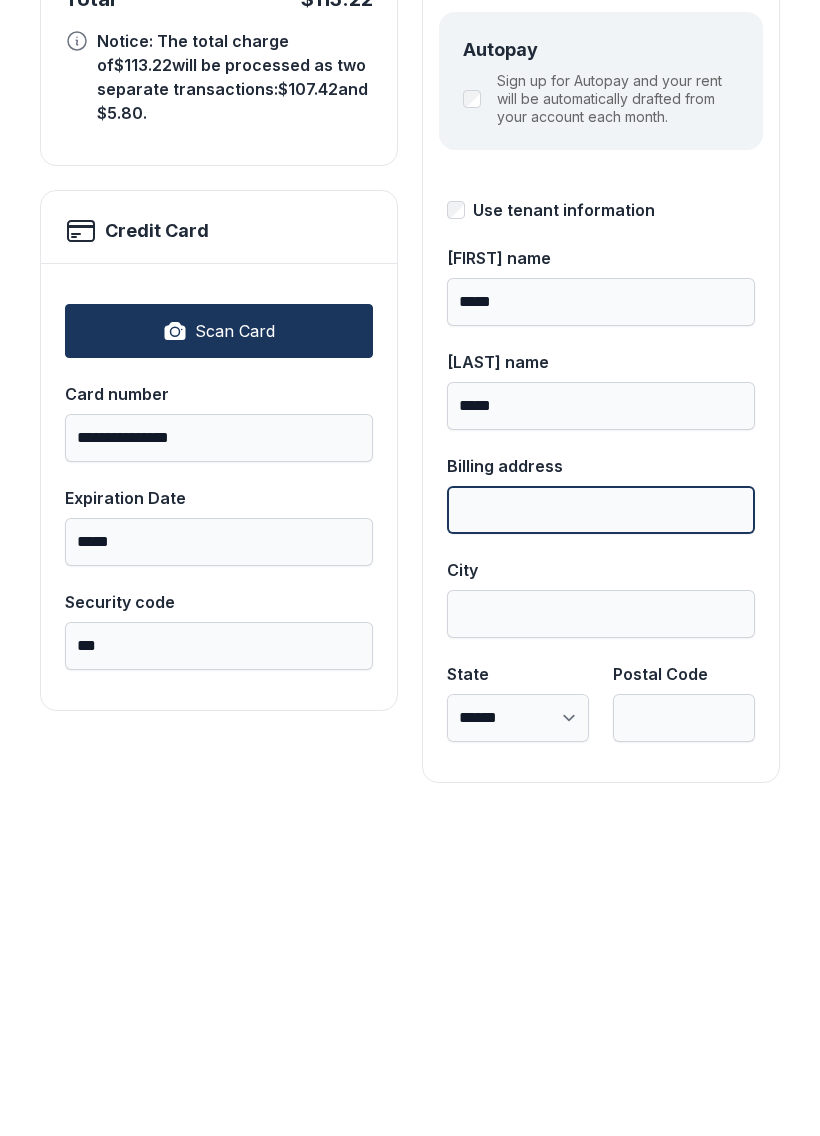 click on "Billing address" at bounding box center [601, 827] 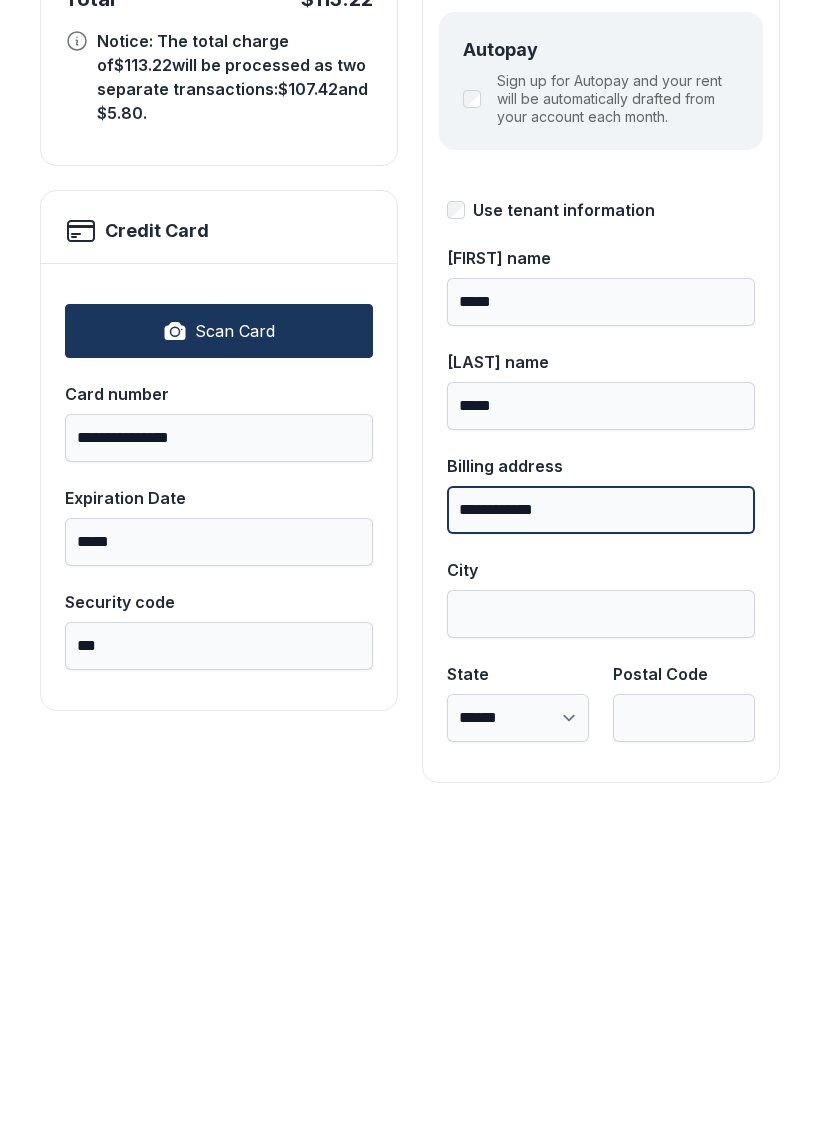 type on "**********" 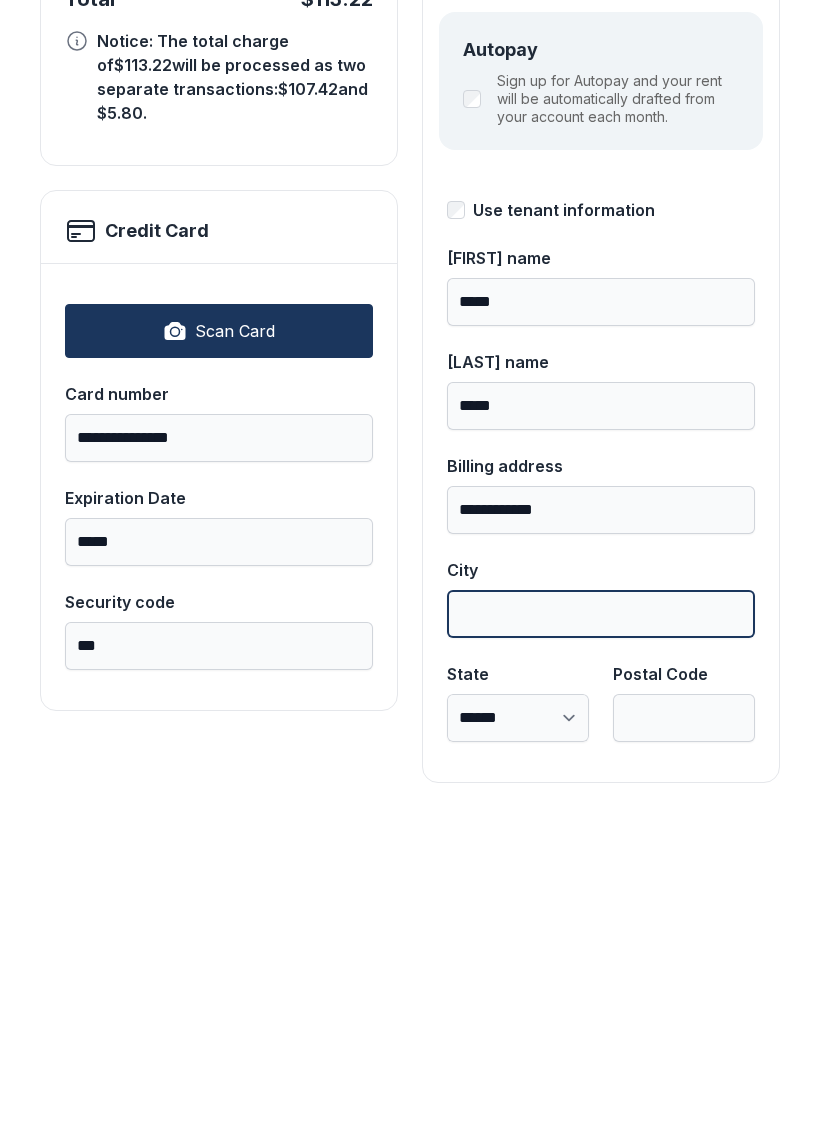 click on "City" at bounding box center [601, 931] 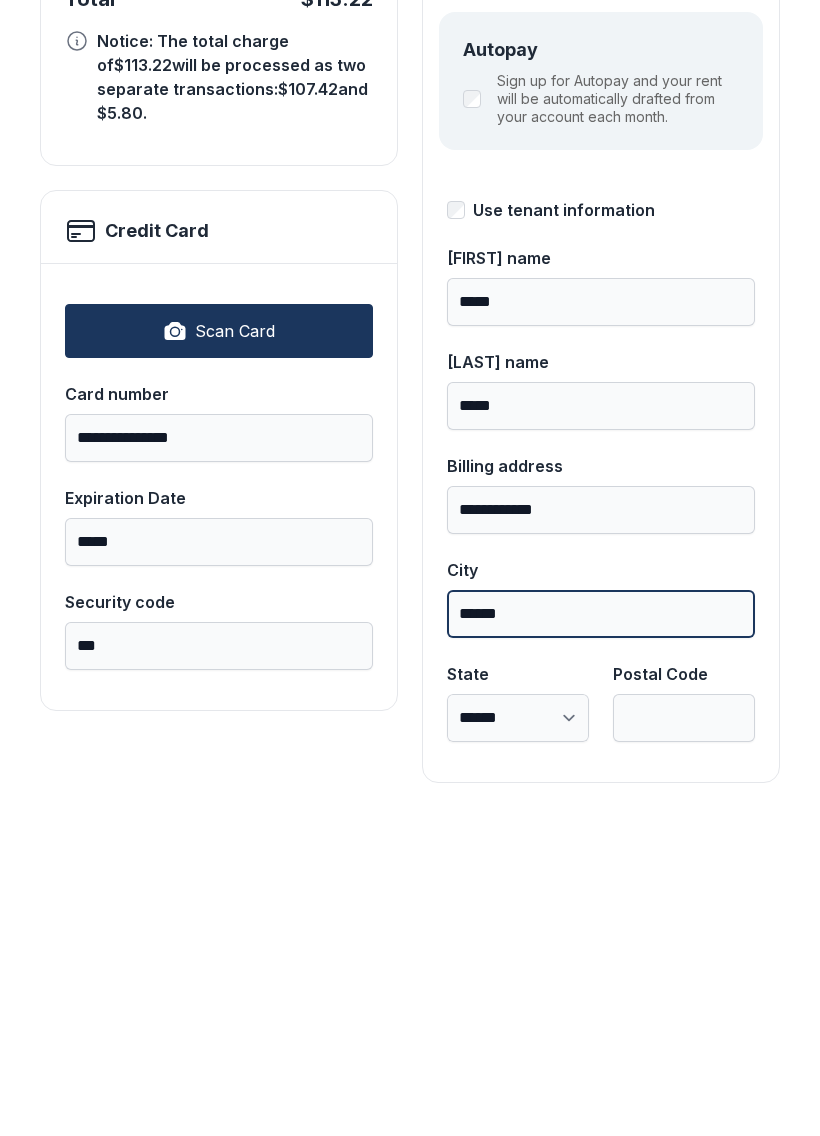 type on "******" 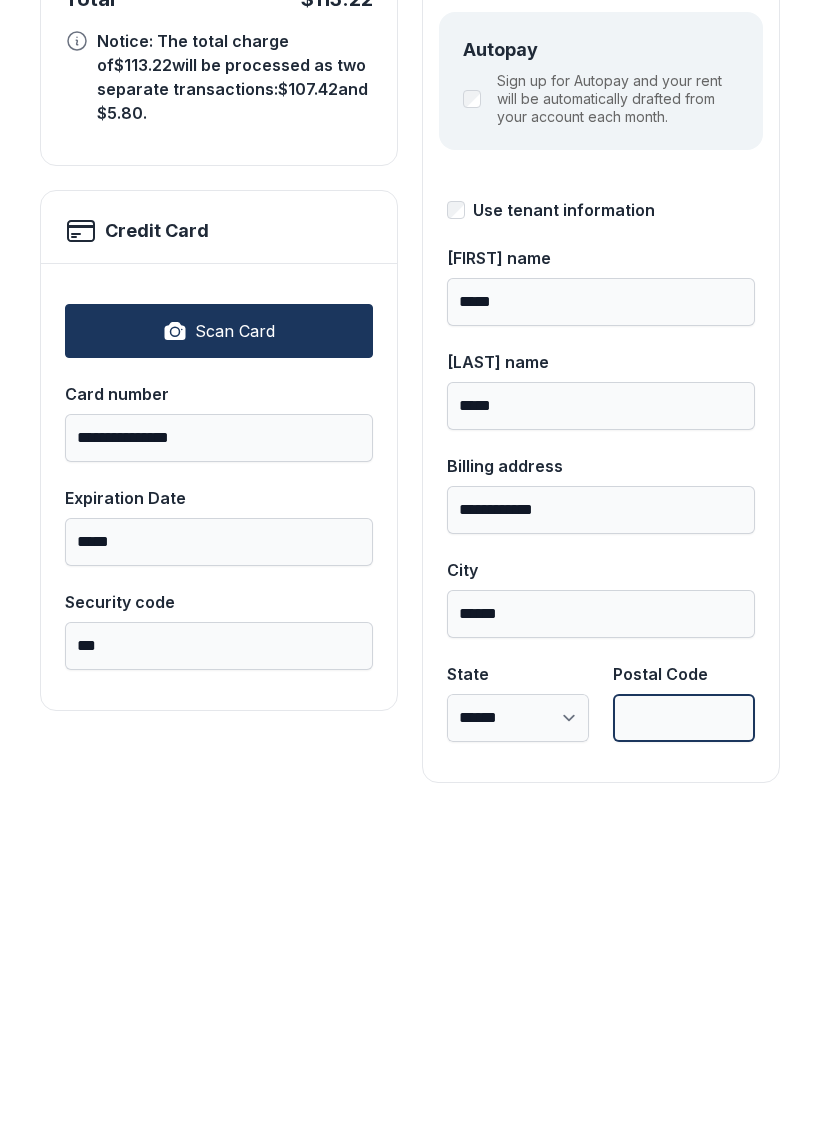 click on "Postal Code" at bounding box center (684, 1035) 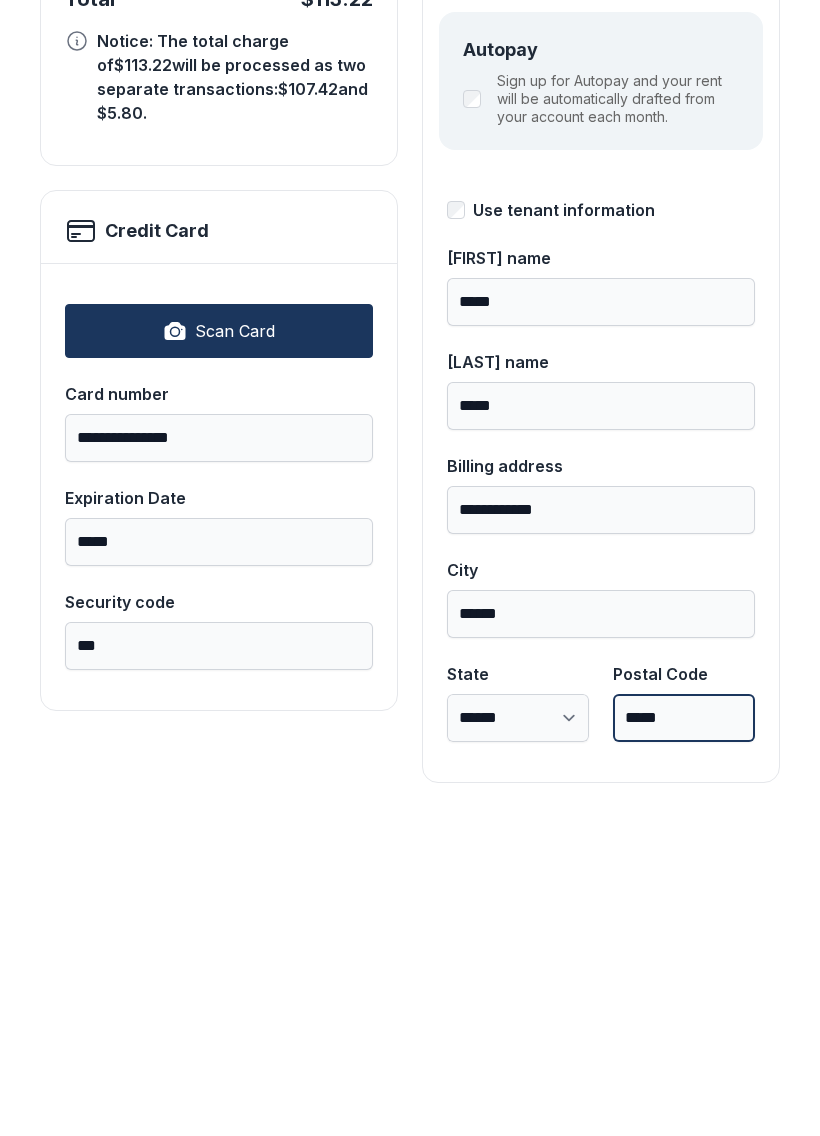 type on "*****" 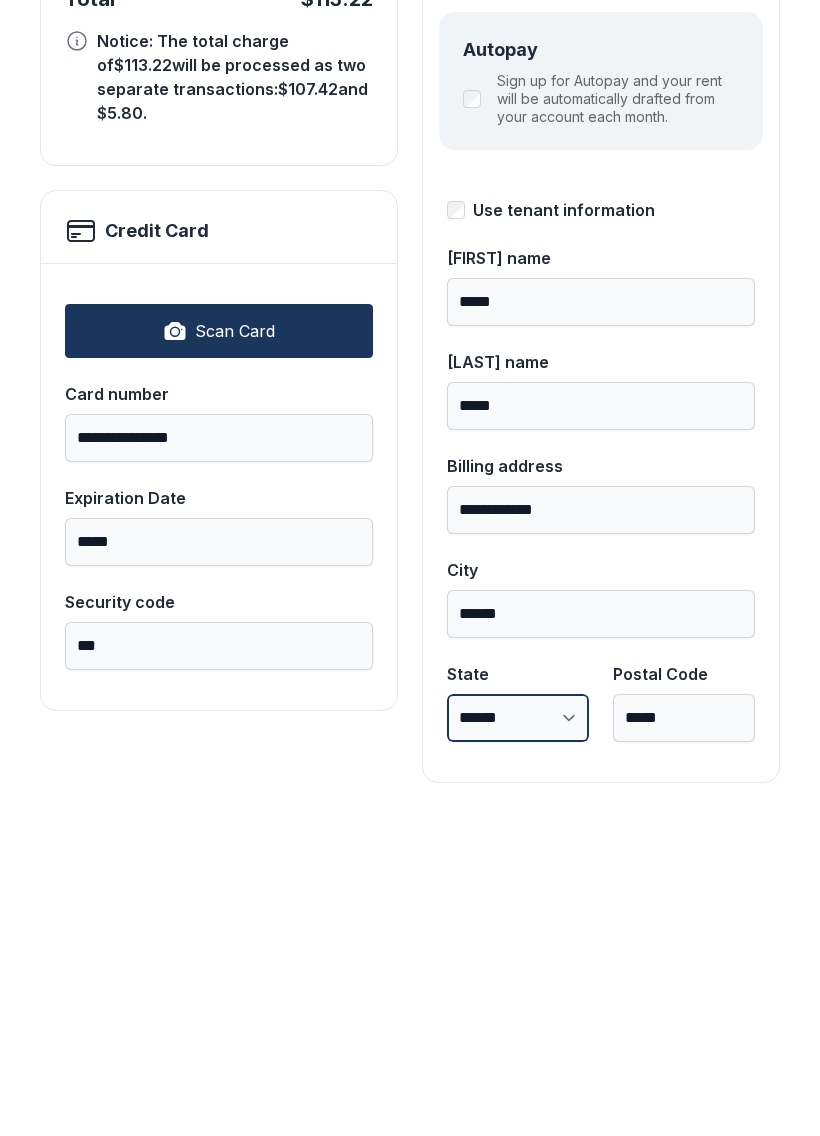 click on "**********" at bounding box center [518, 1035] 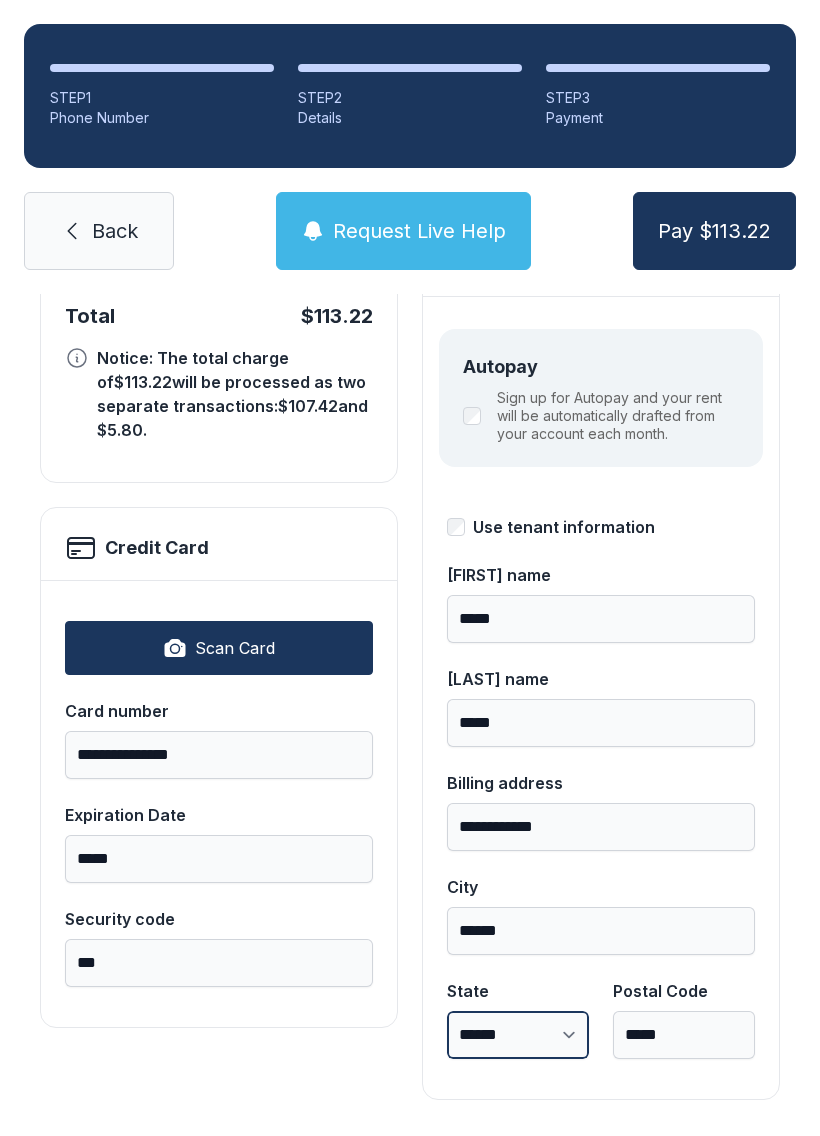 select on "**" 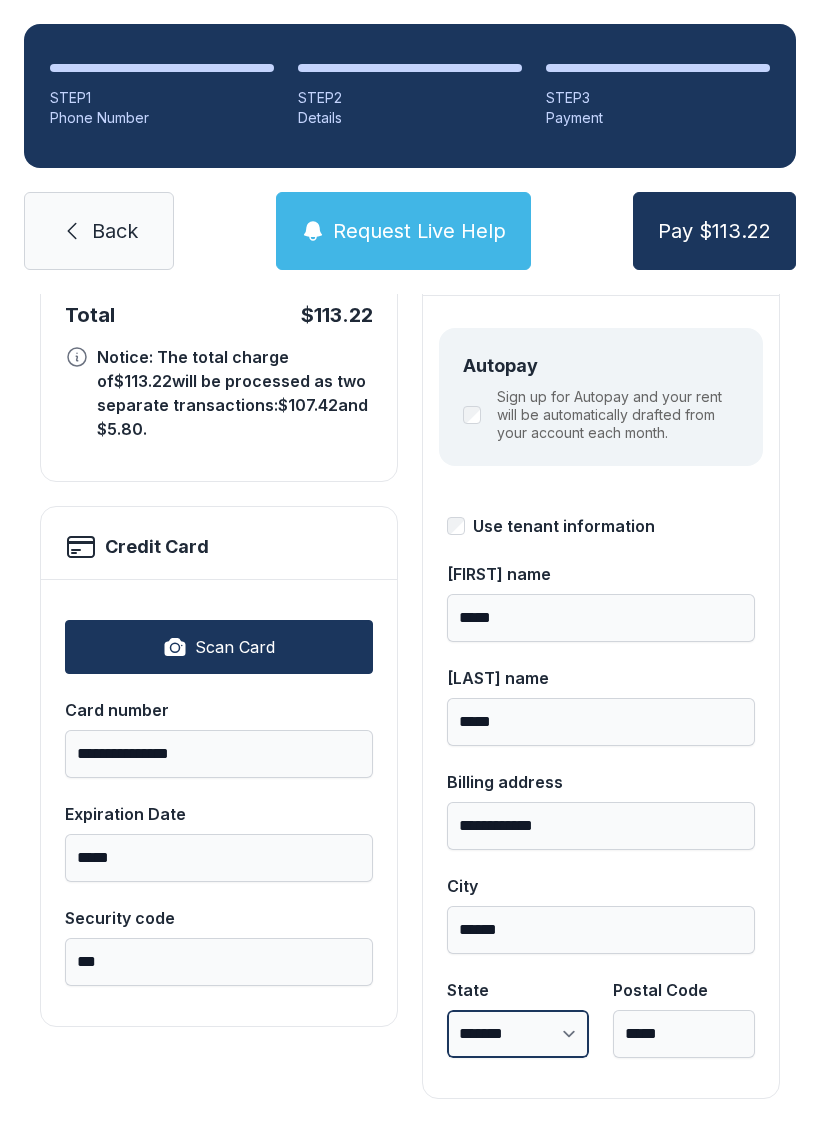 scroll, scrollTop: 218, scrollLeft: 0, axis: vertical 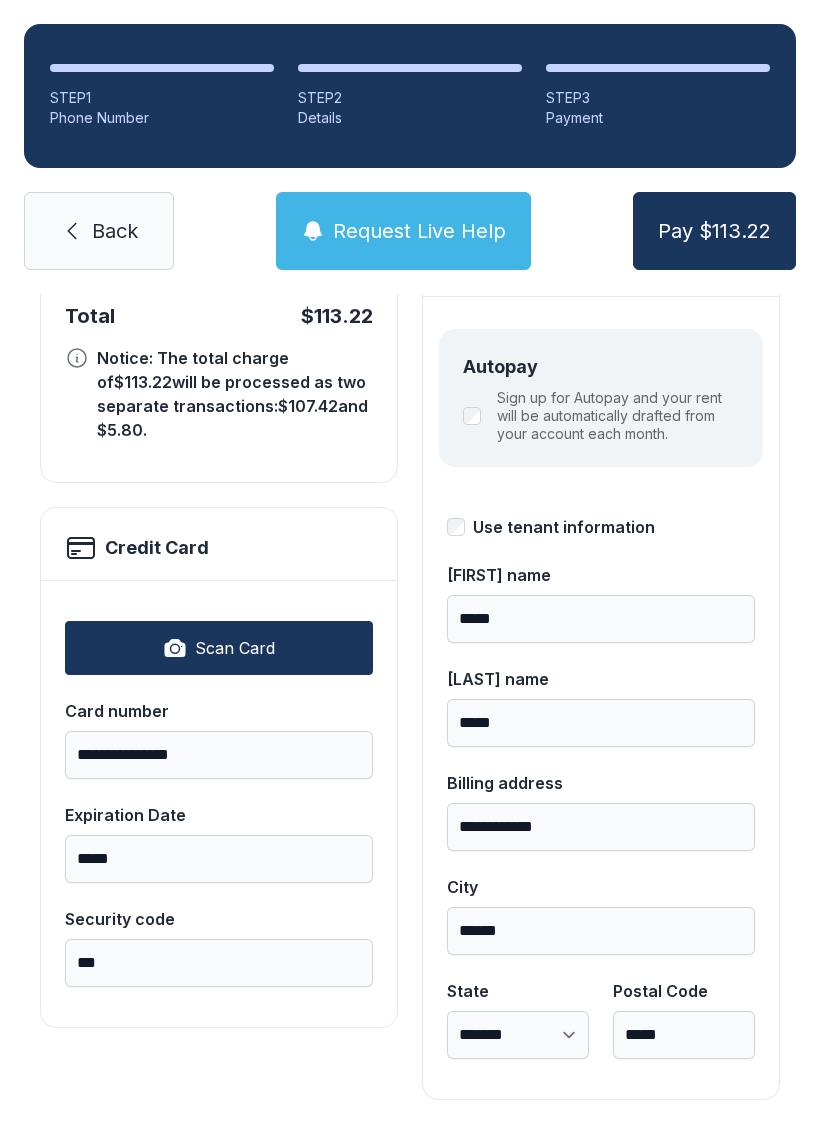 click on "Pay $113.22" at bounding box center (714, 231) 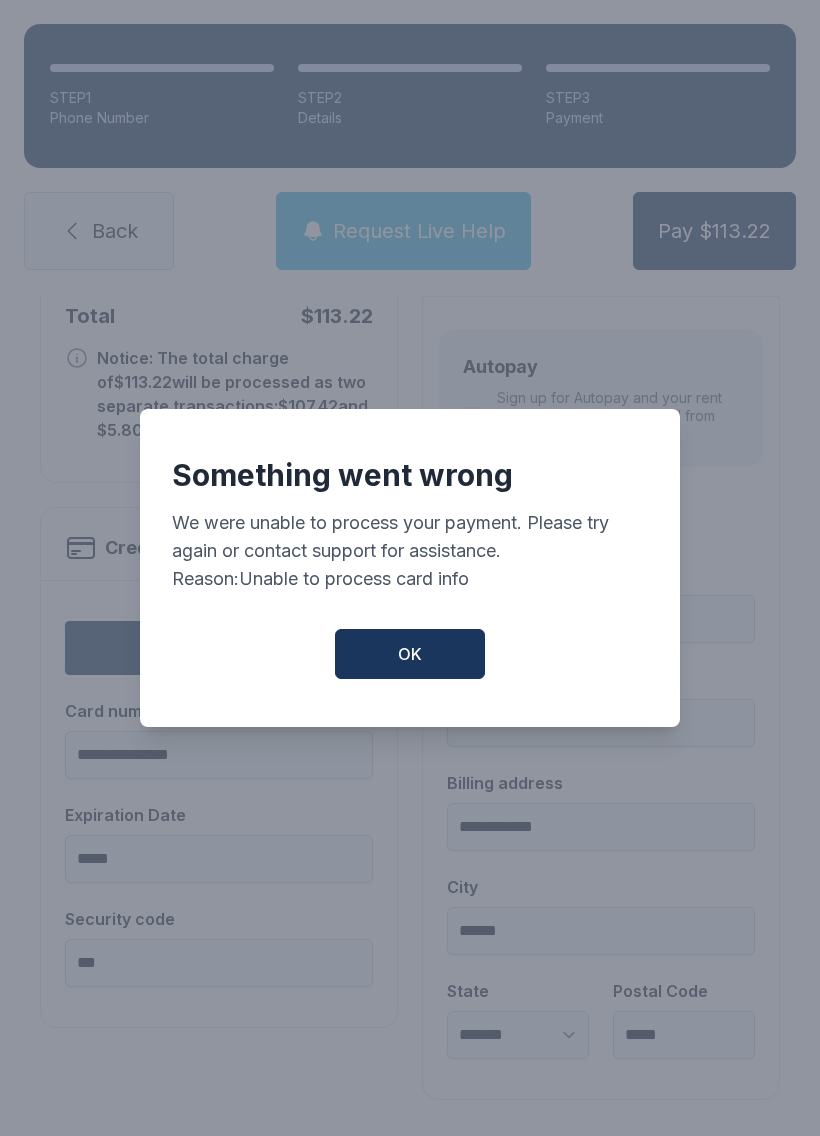 click on "OK" at bounding box center (410, 654) 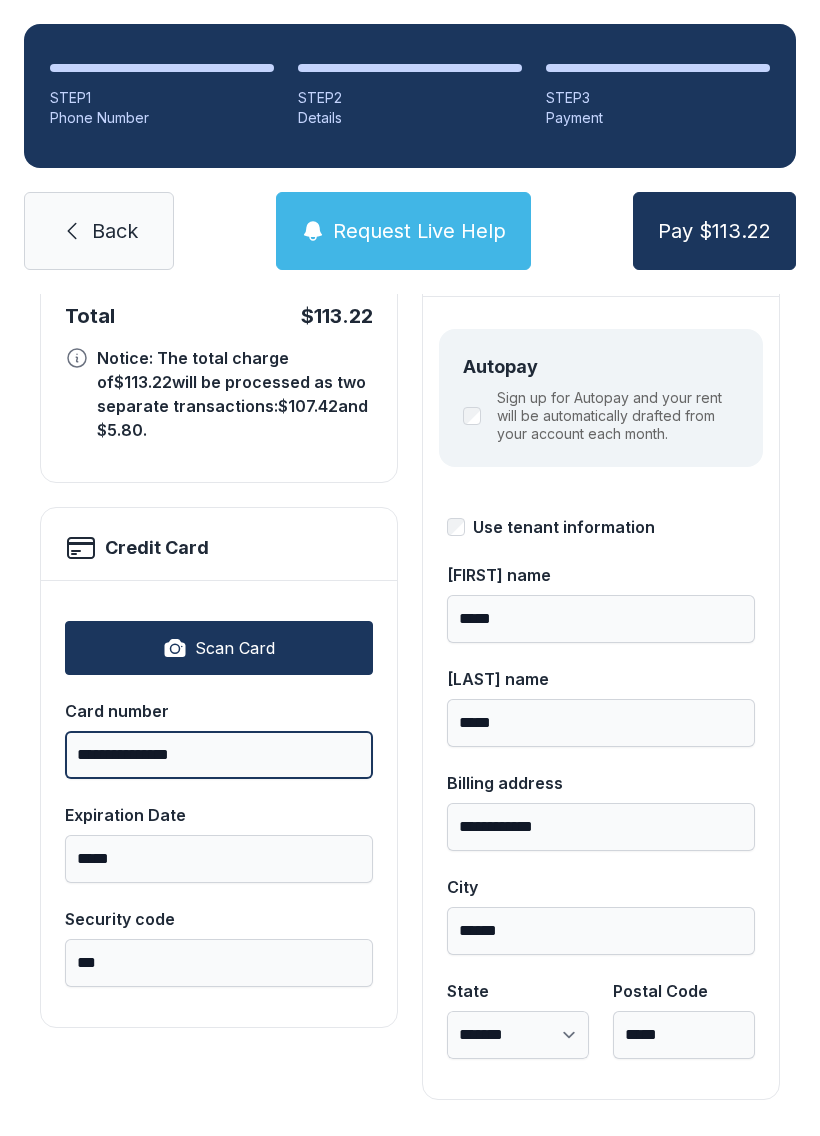 click on "**********" at bounding box center (219, 755) 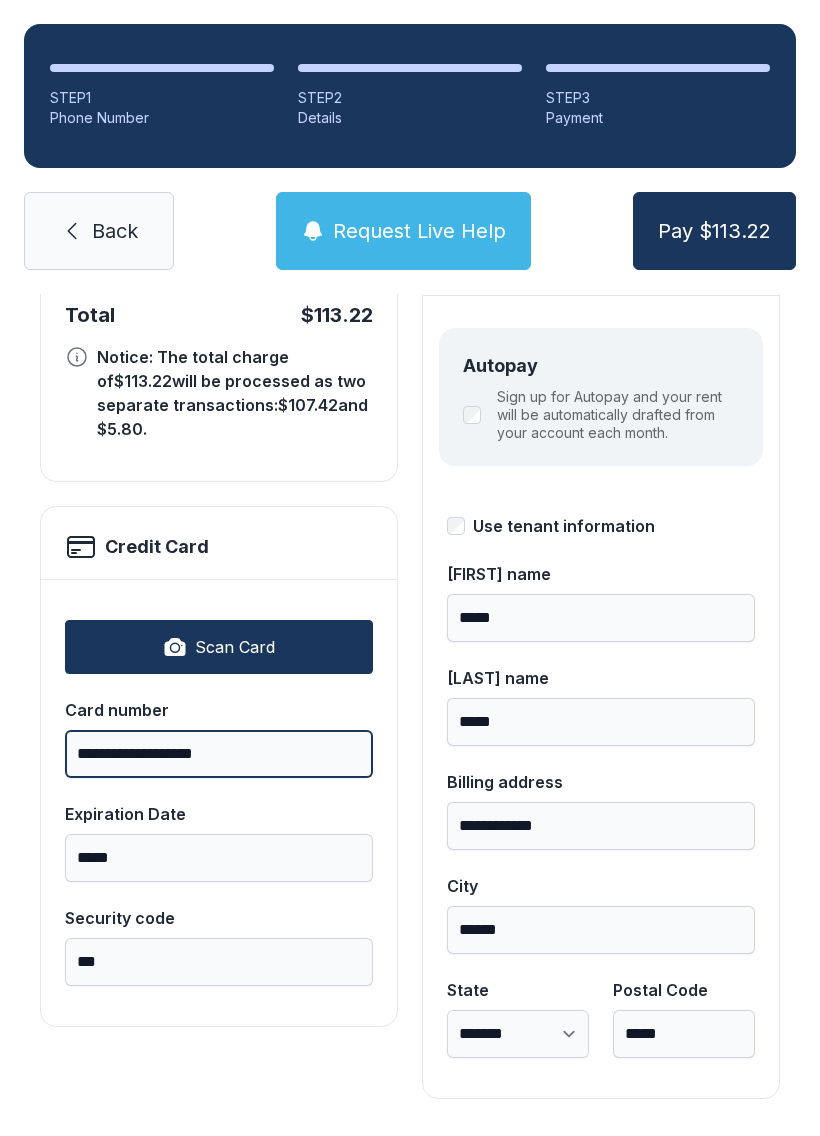 type on "**********" 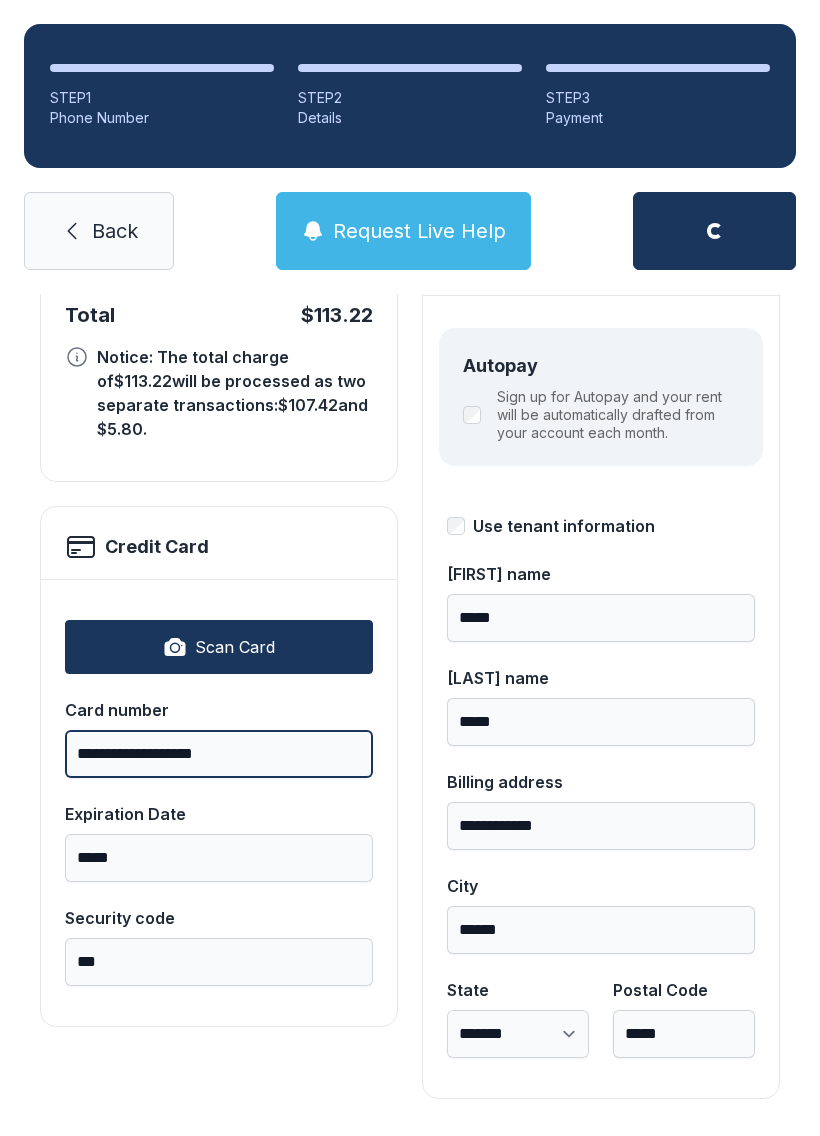 scroll, scrollTop: 218, scrollLeft: 0, axis: vertical 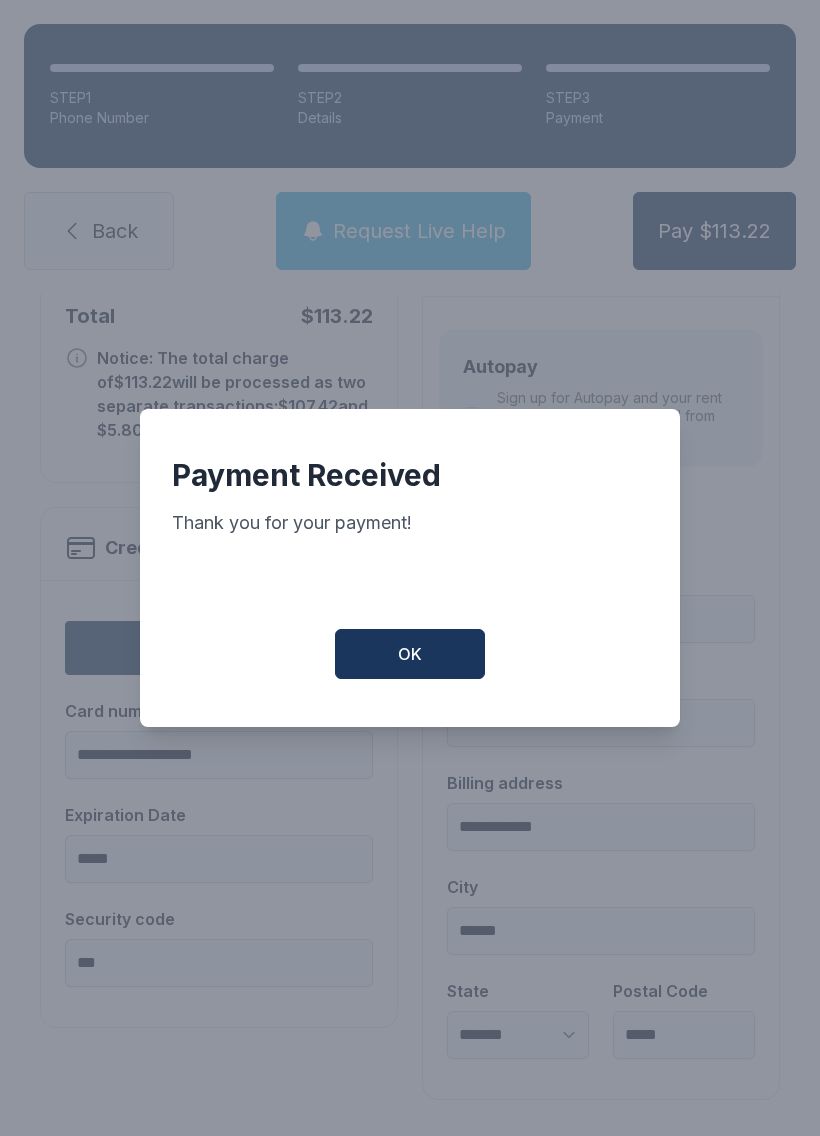 click on "OK" at bounding box center (410, 654) 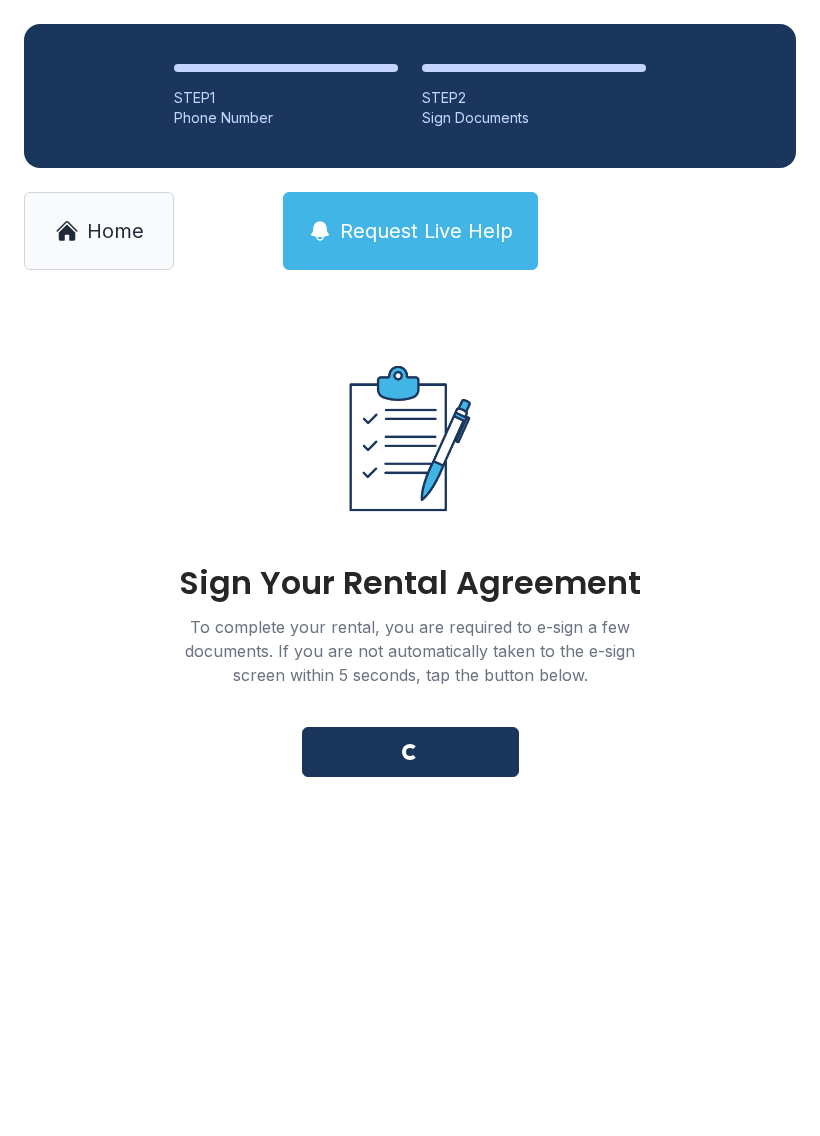 scroll, scrollTop: 0, scrollLeft: 0, axis: both 